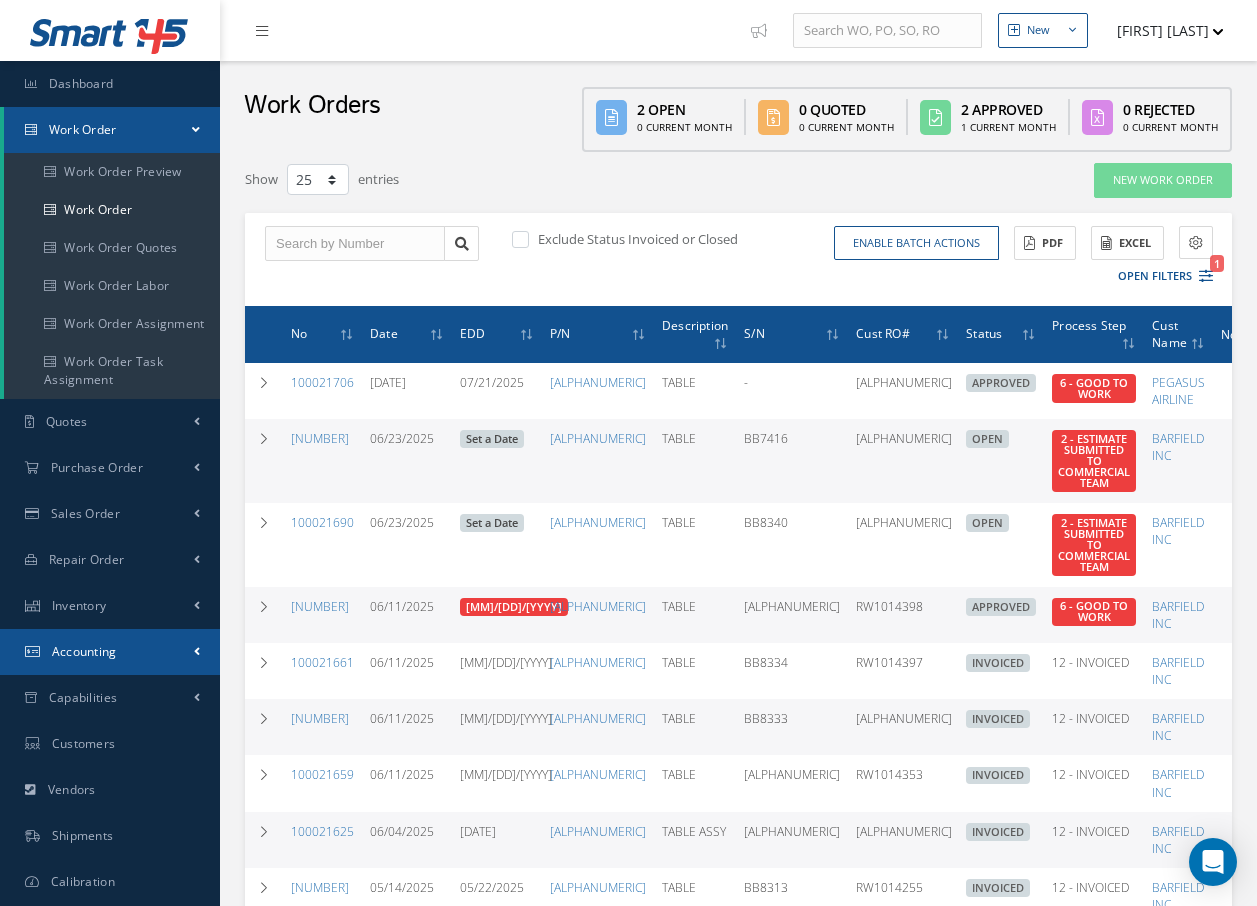 scroll, scrollTop: 0, scrollLeft: 0, axis: both 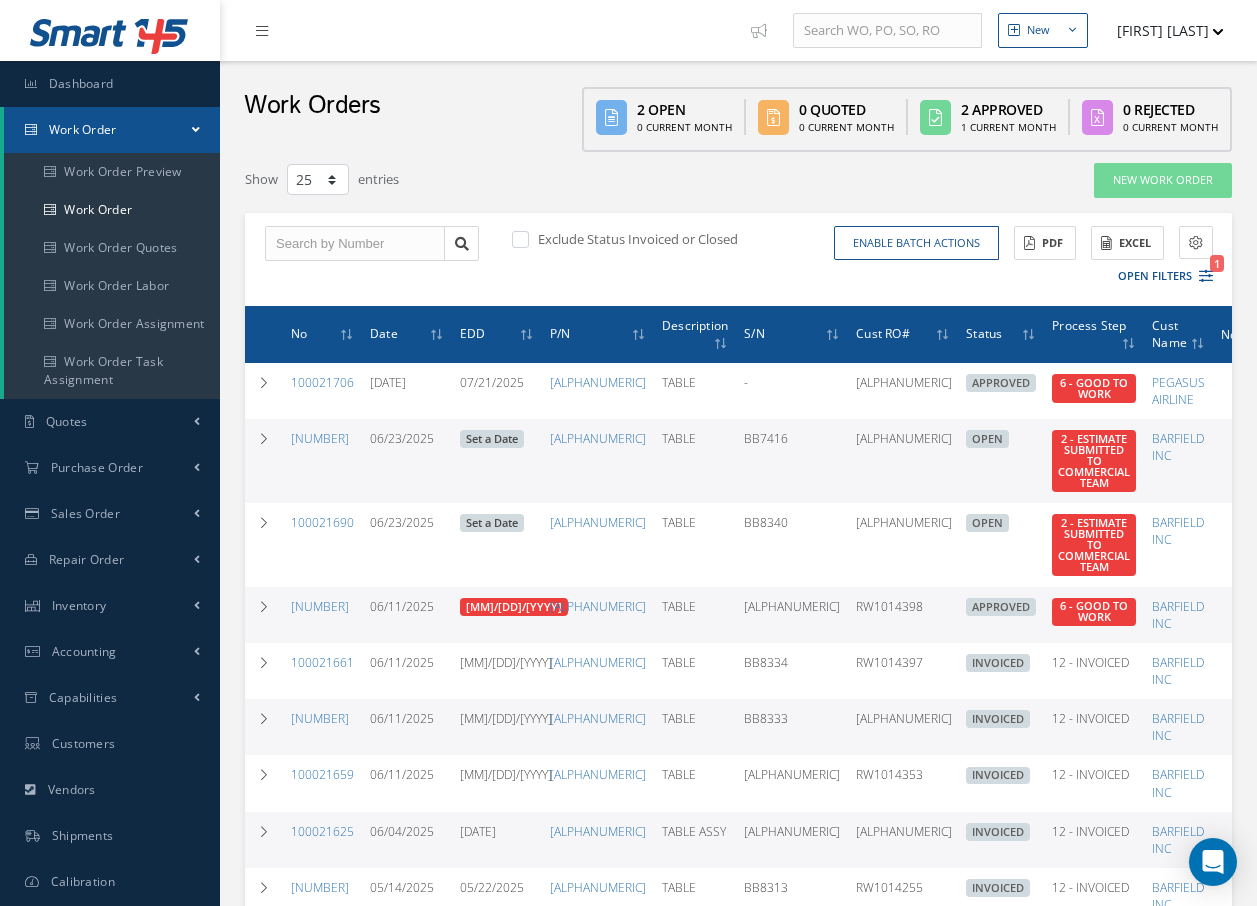 click on "Work Order" at bounding box center [83, 129] 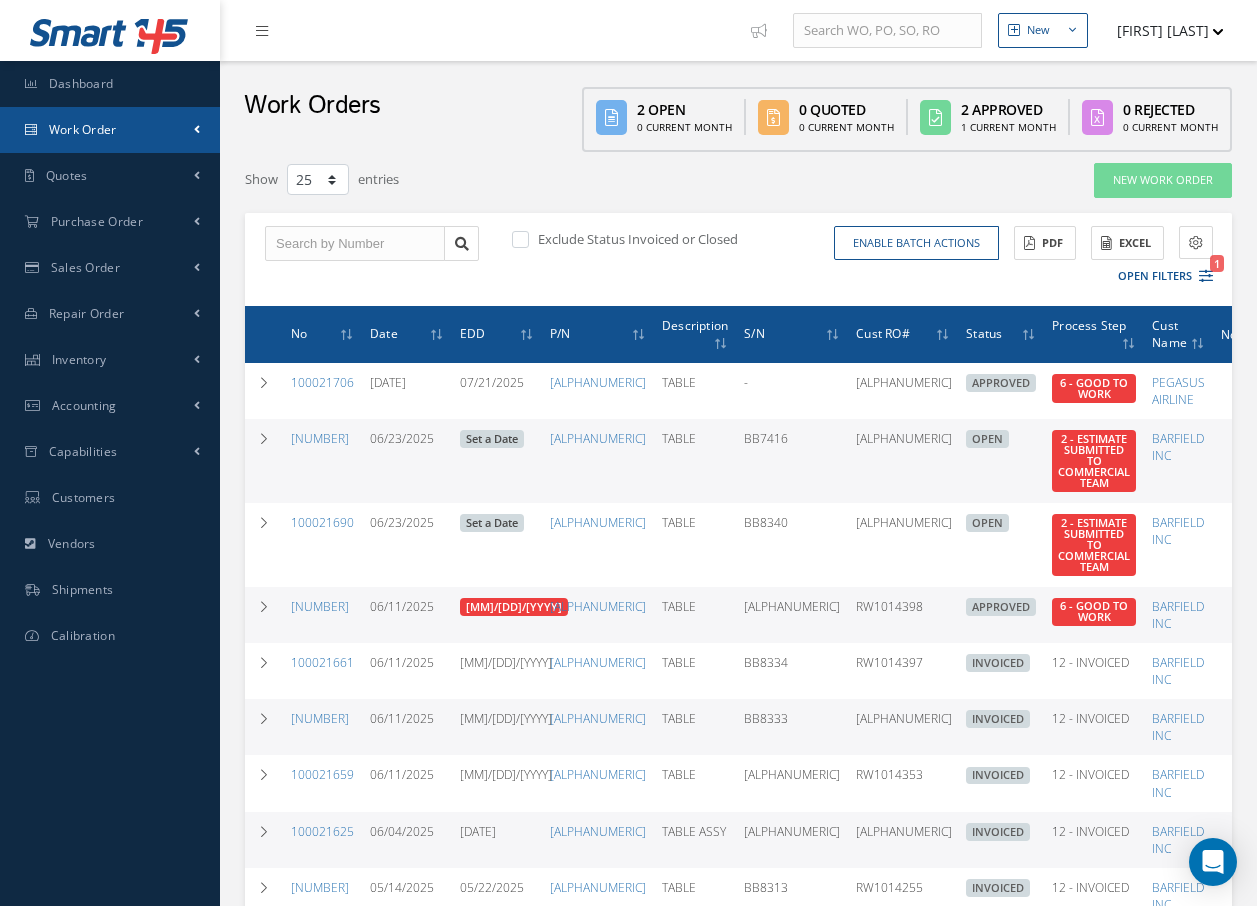 click on "Work Order" at bounding box center [83, 129] 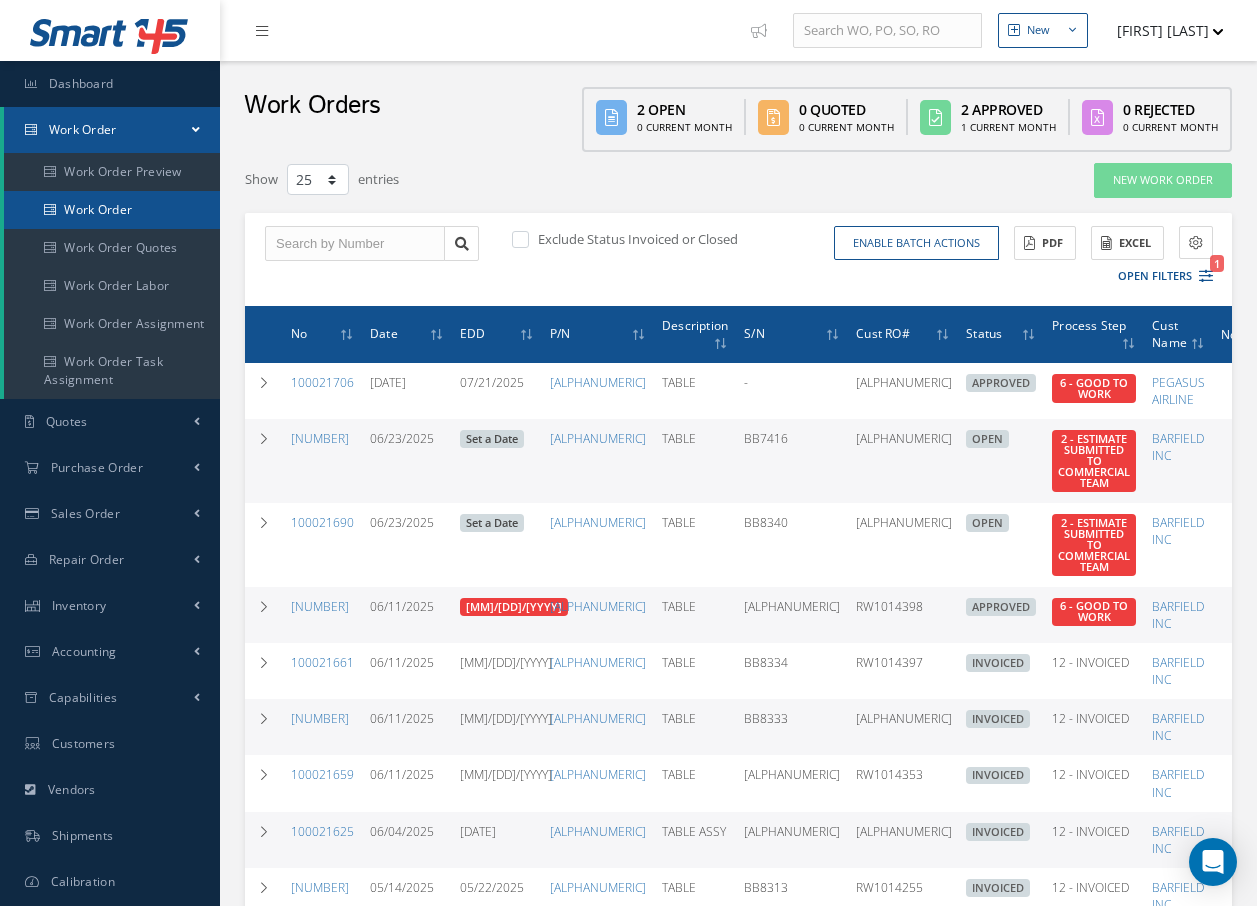 click on "Work Order" at bounding box center [112, 210] 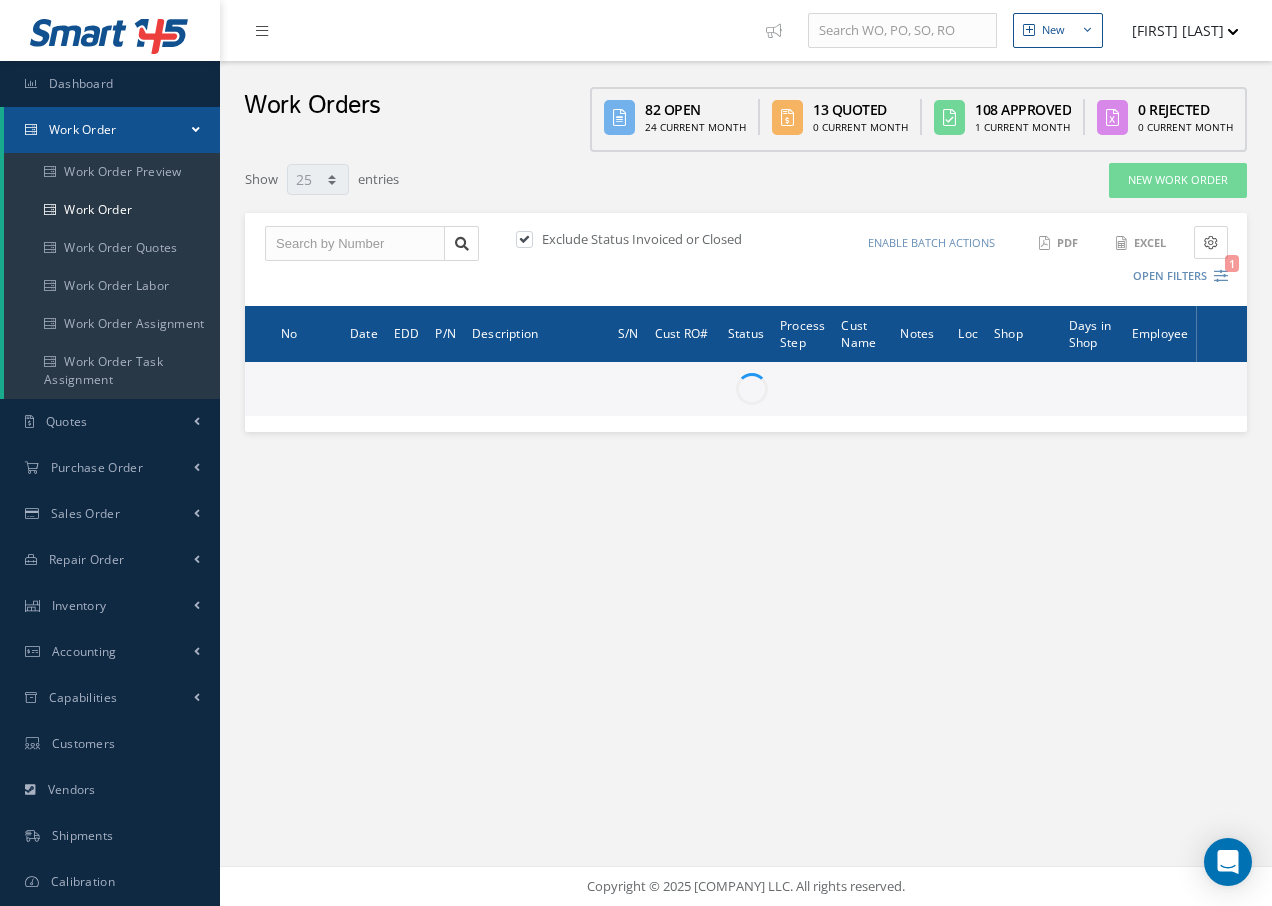 scroll, scrollTop: 0, scrollLeft: 0, axis: both 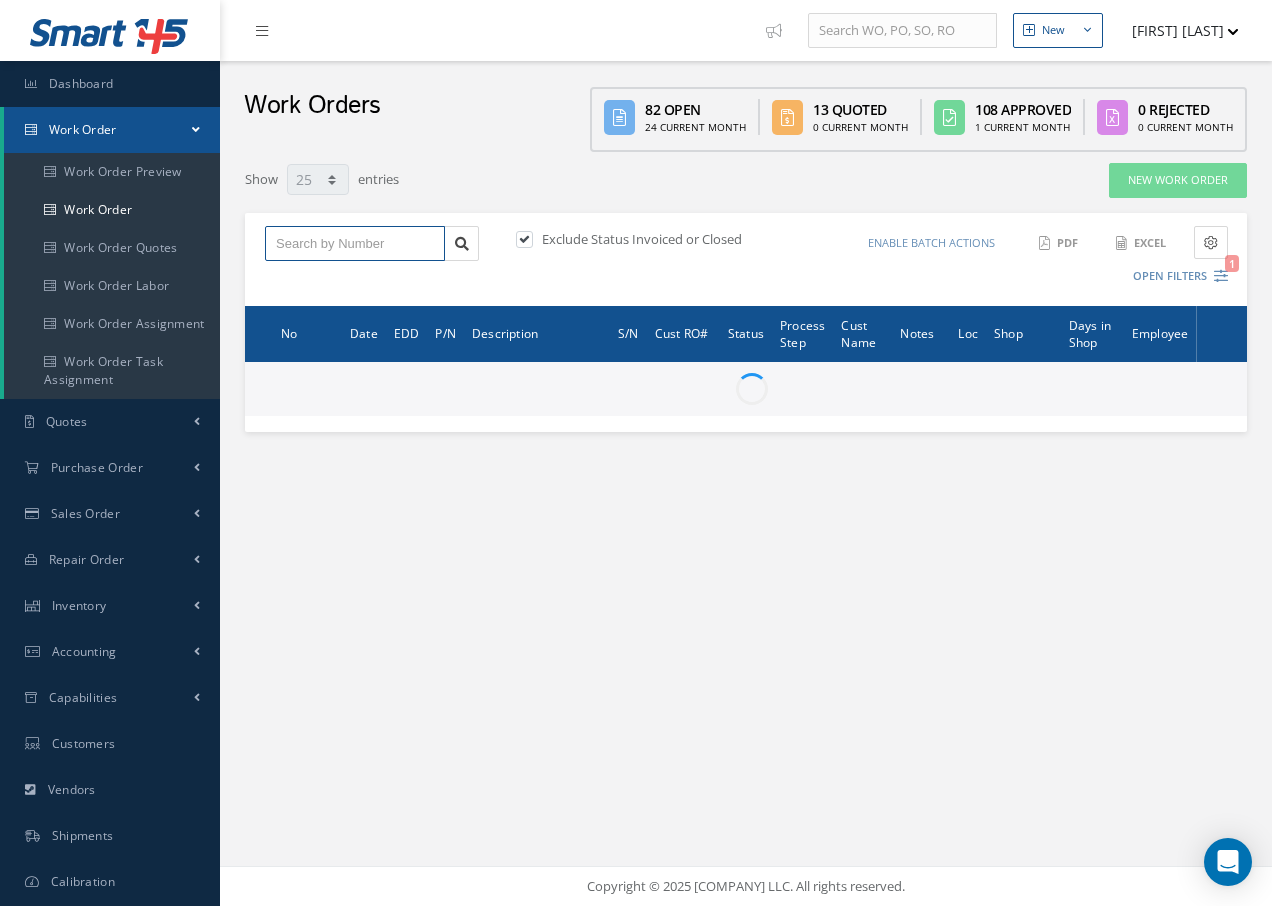 click at bounding box center [355, 244] 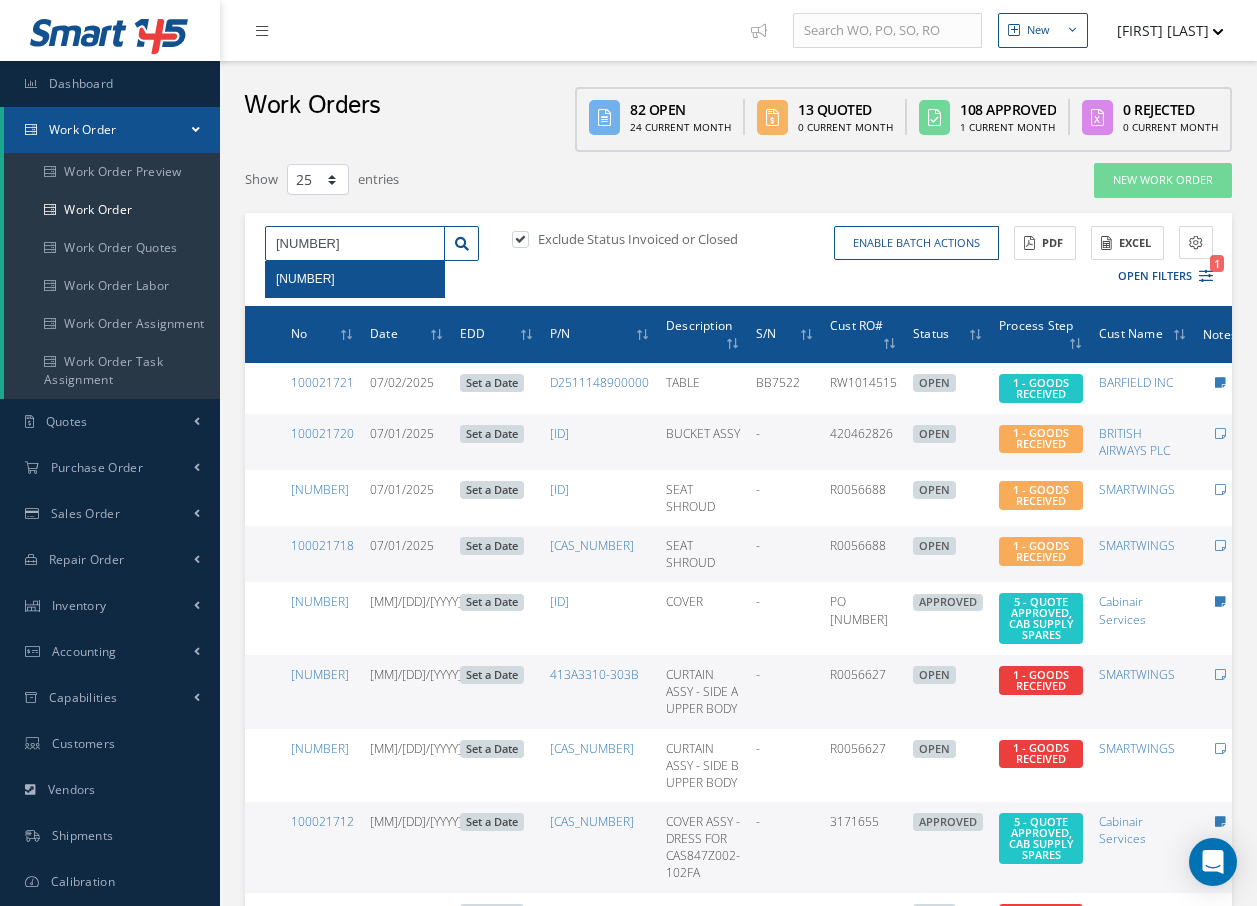 type on "100021705" 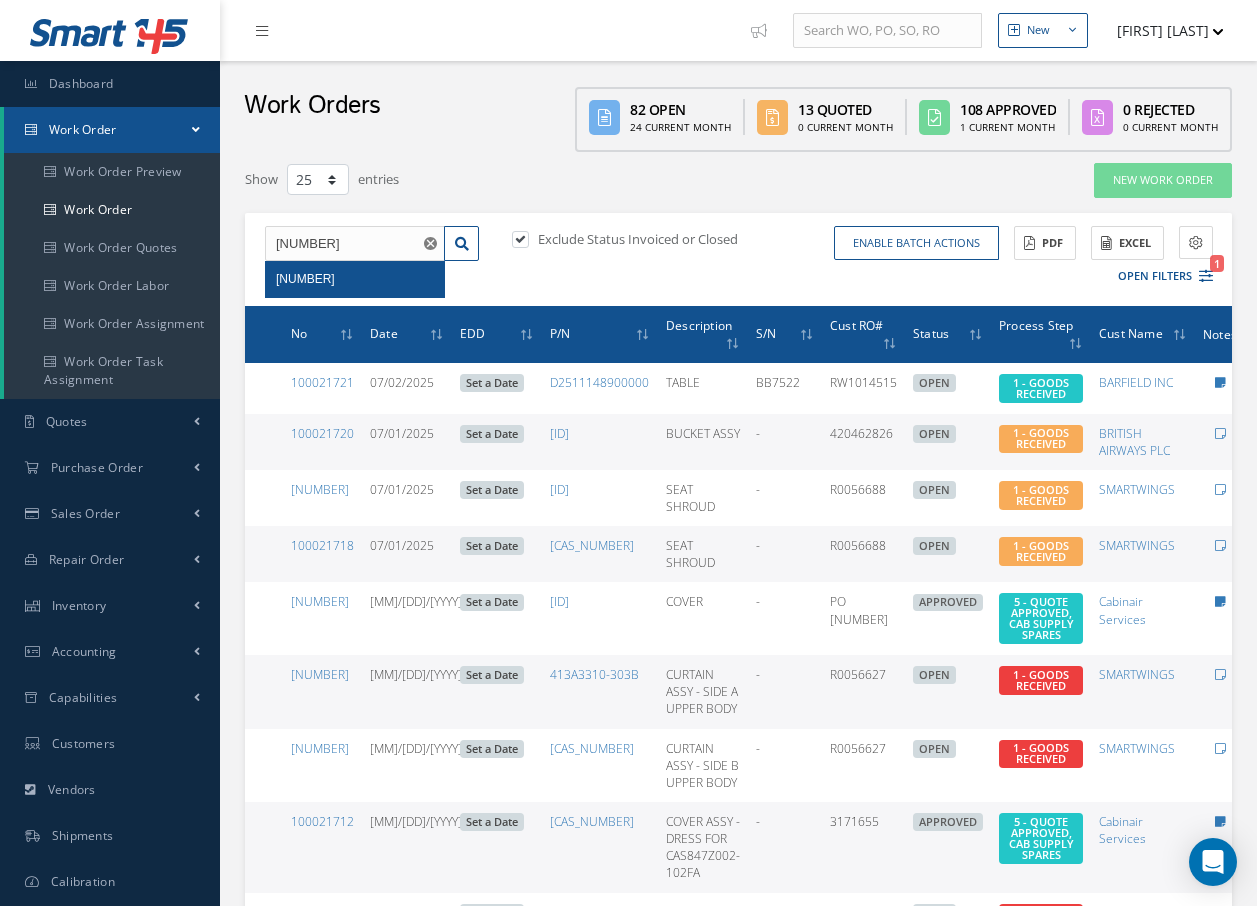 click on "100021705" at bounding box center (305, 279) 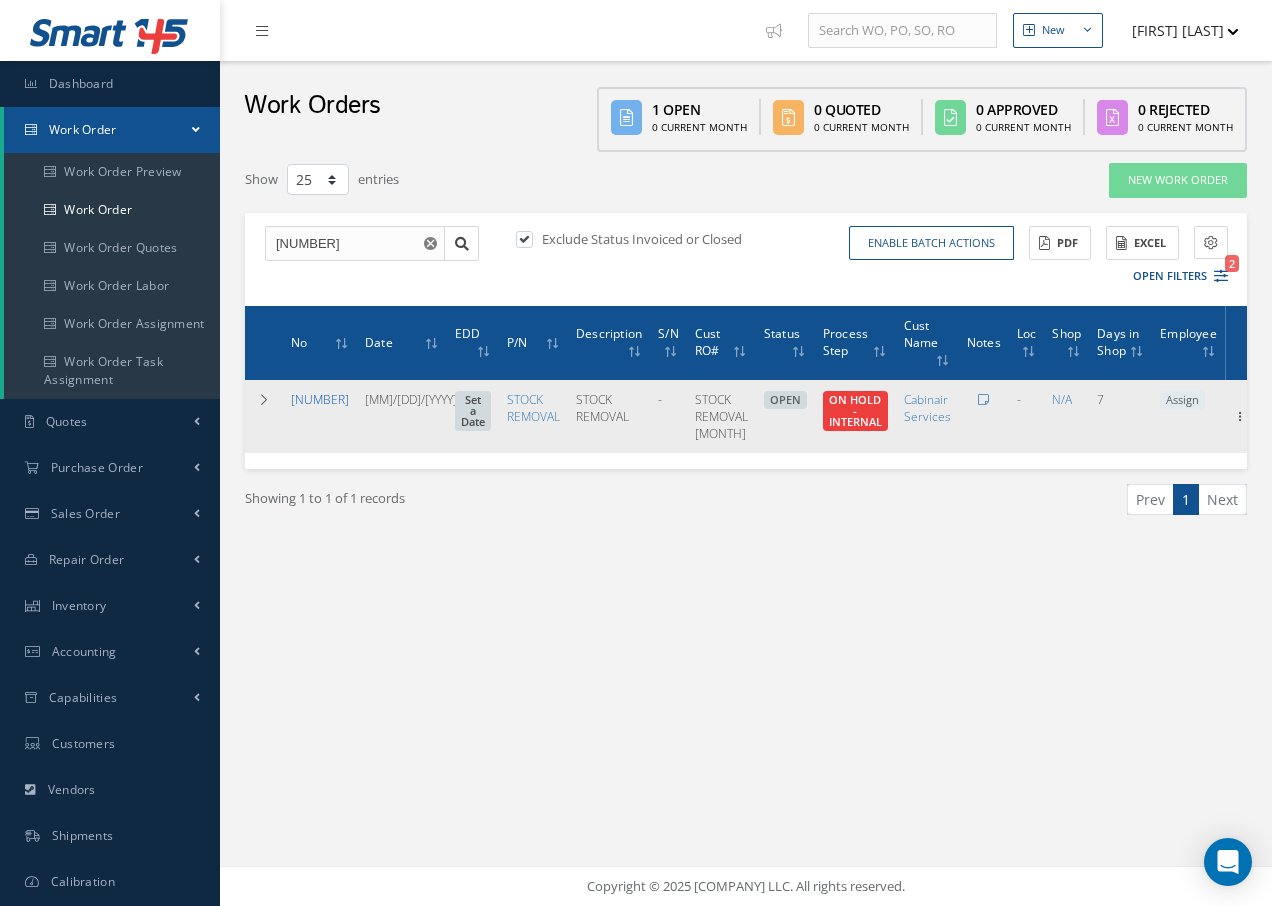 click on "100021705" at bounding box center [320, 399] 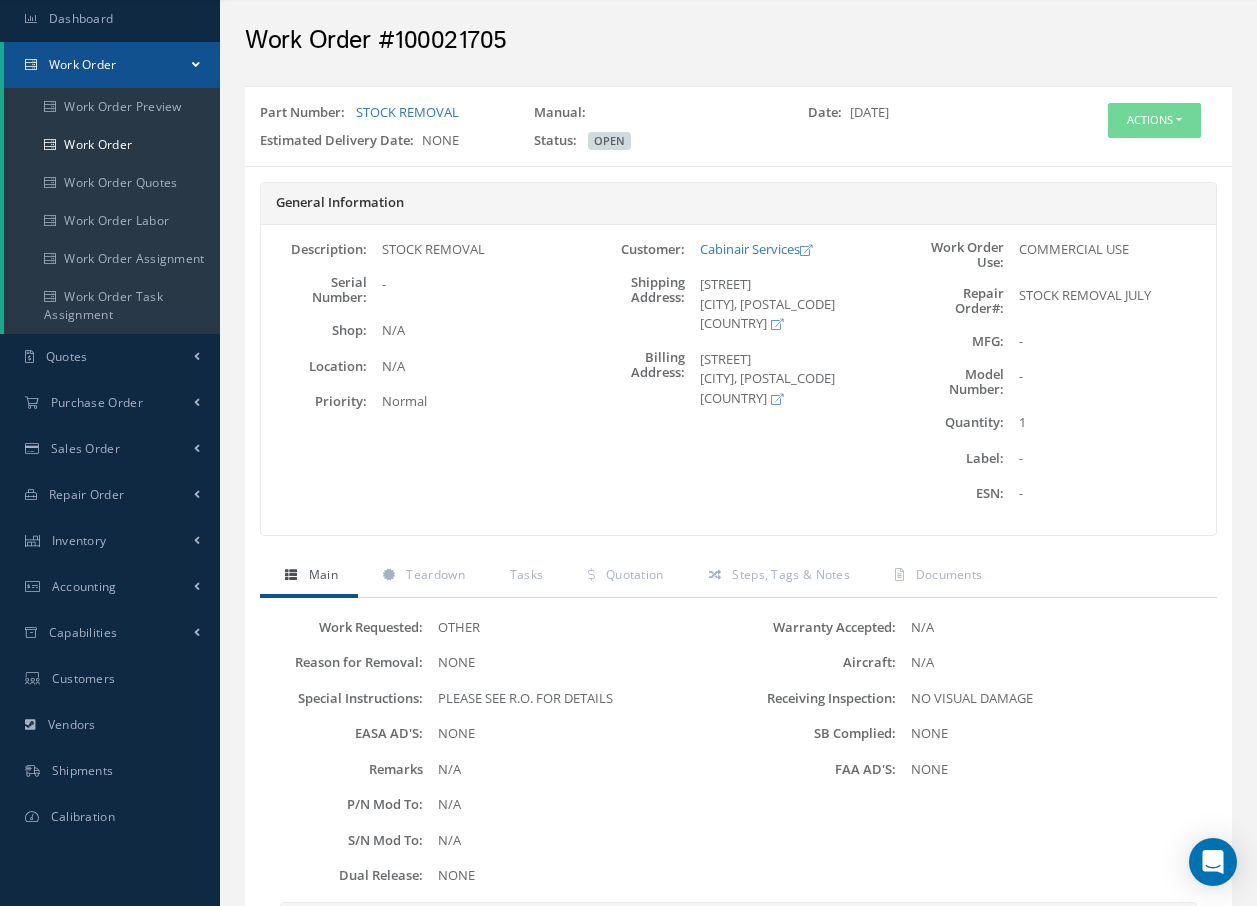 scroll, scrollTop: 100, scrollLeft: 0, axis: vertical 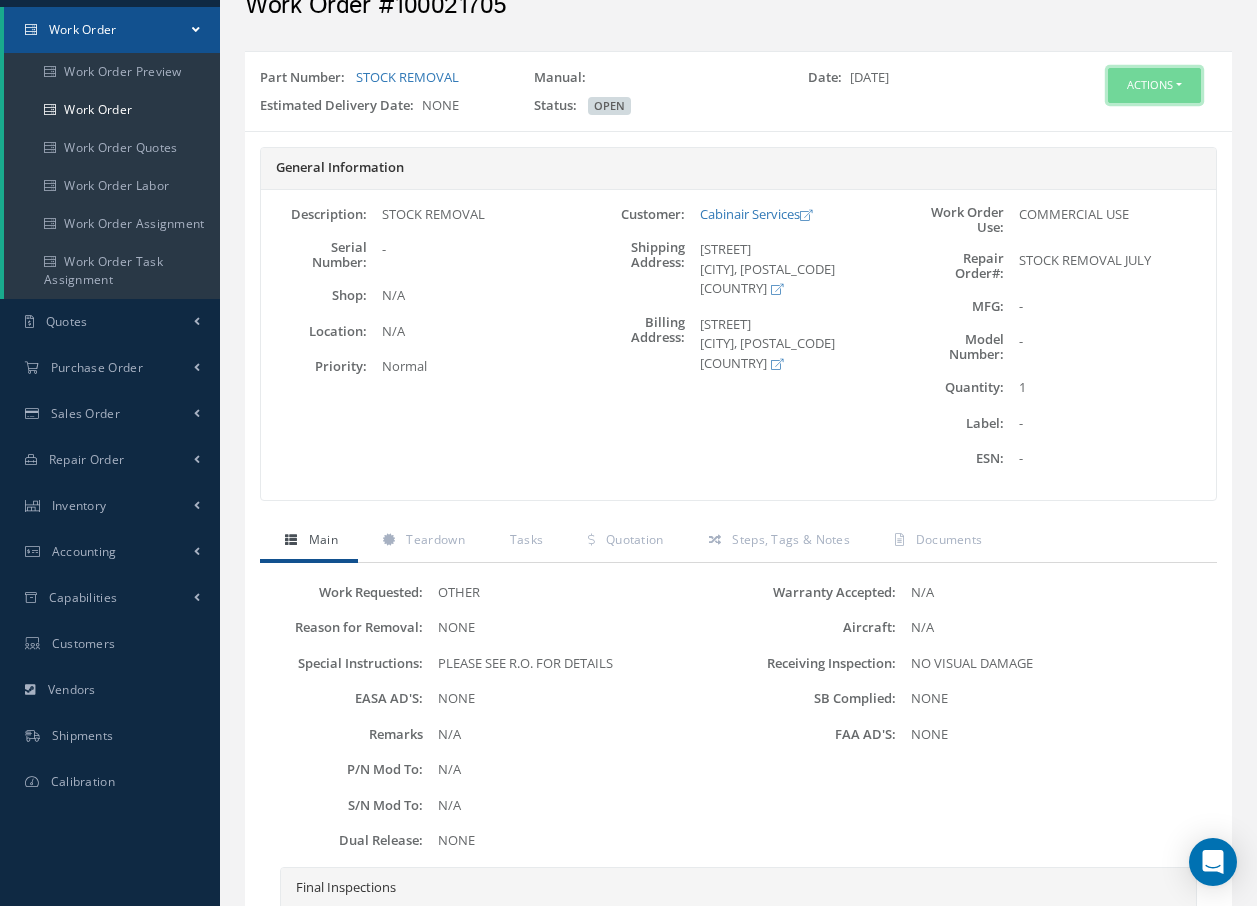 click on "Actions" at bounding box center [1154, 85] 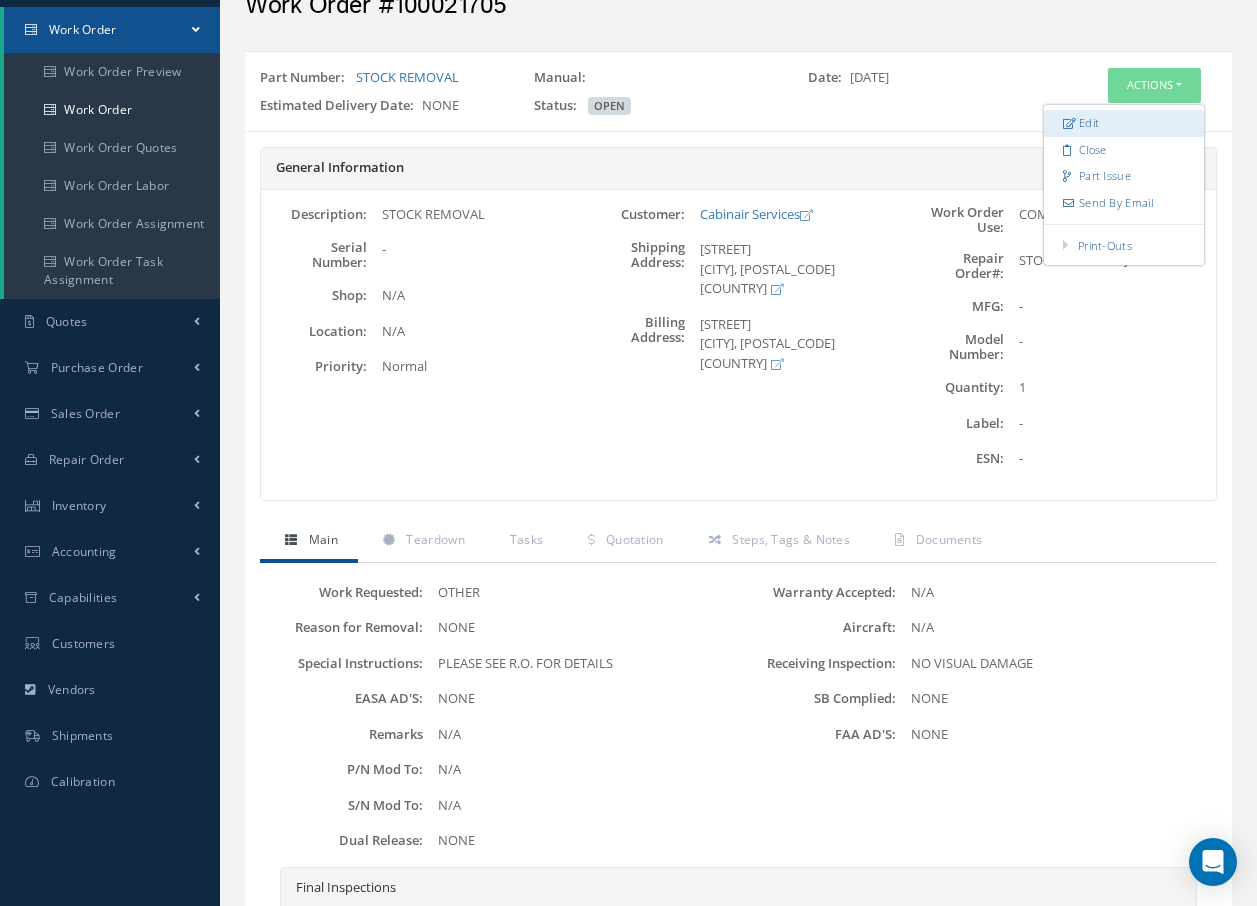 click on "Edit" at bounding box center [1124, 123] 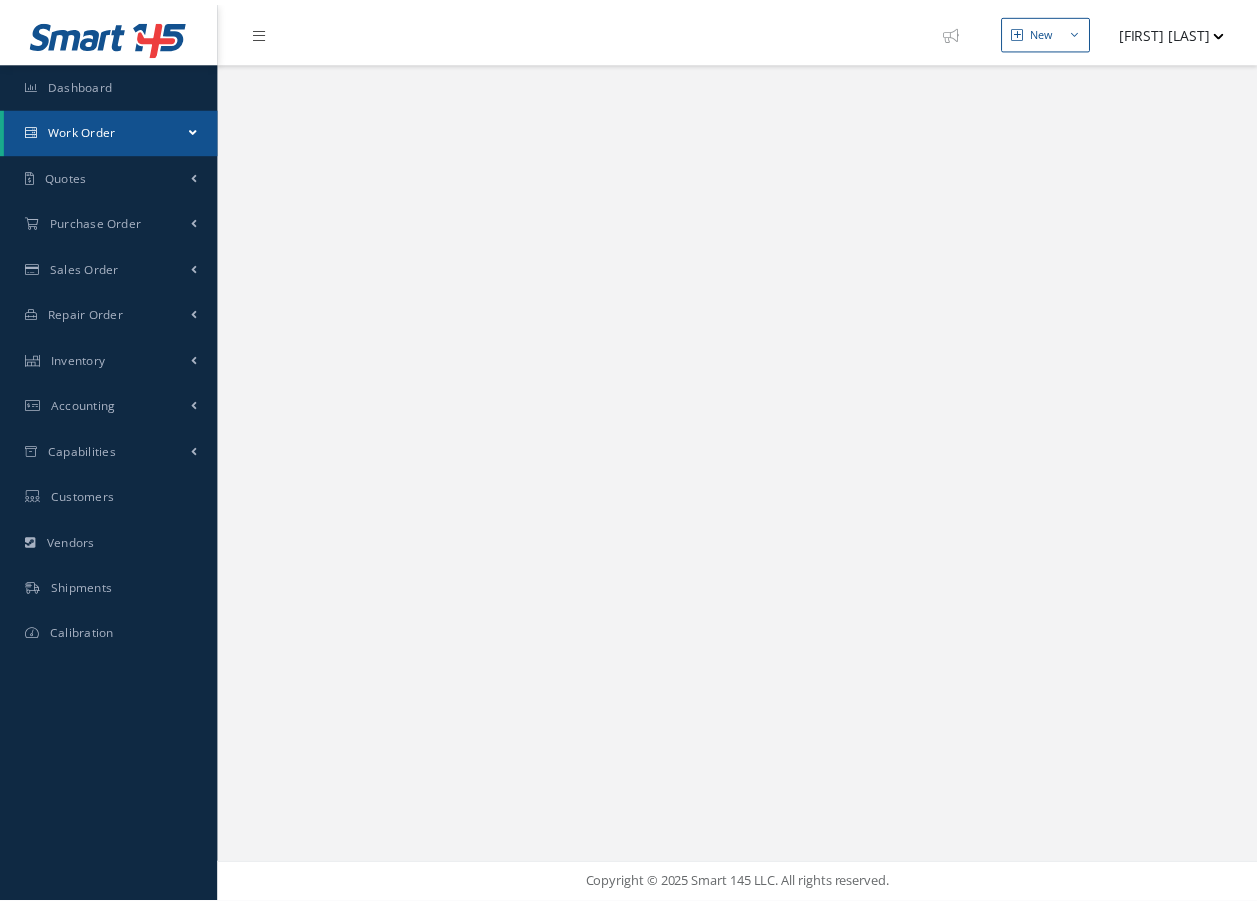 scroll, scrollTop: 0, scrollLeft: 0, axis: both 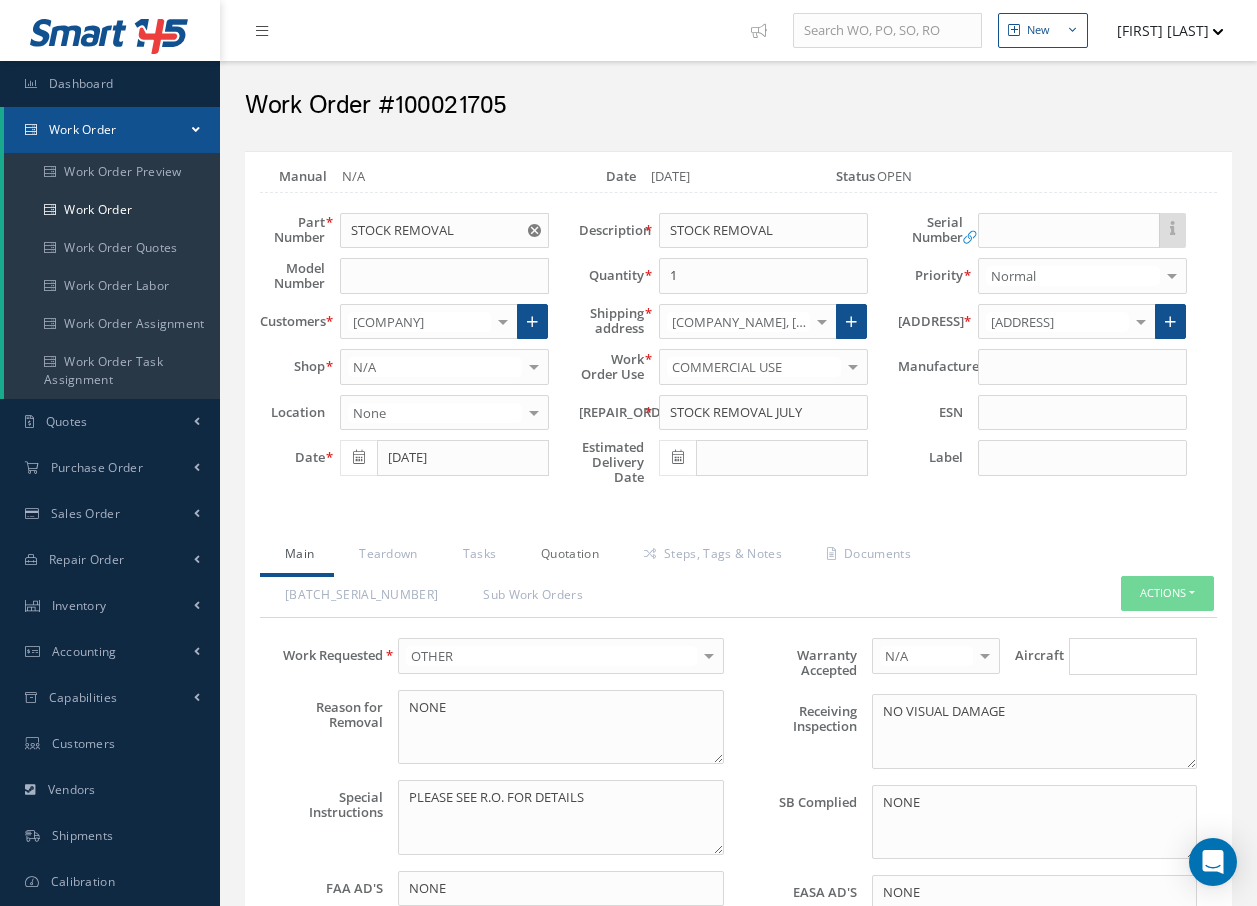 click on "Quotation" at bounding box center [567, 556] 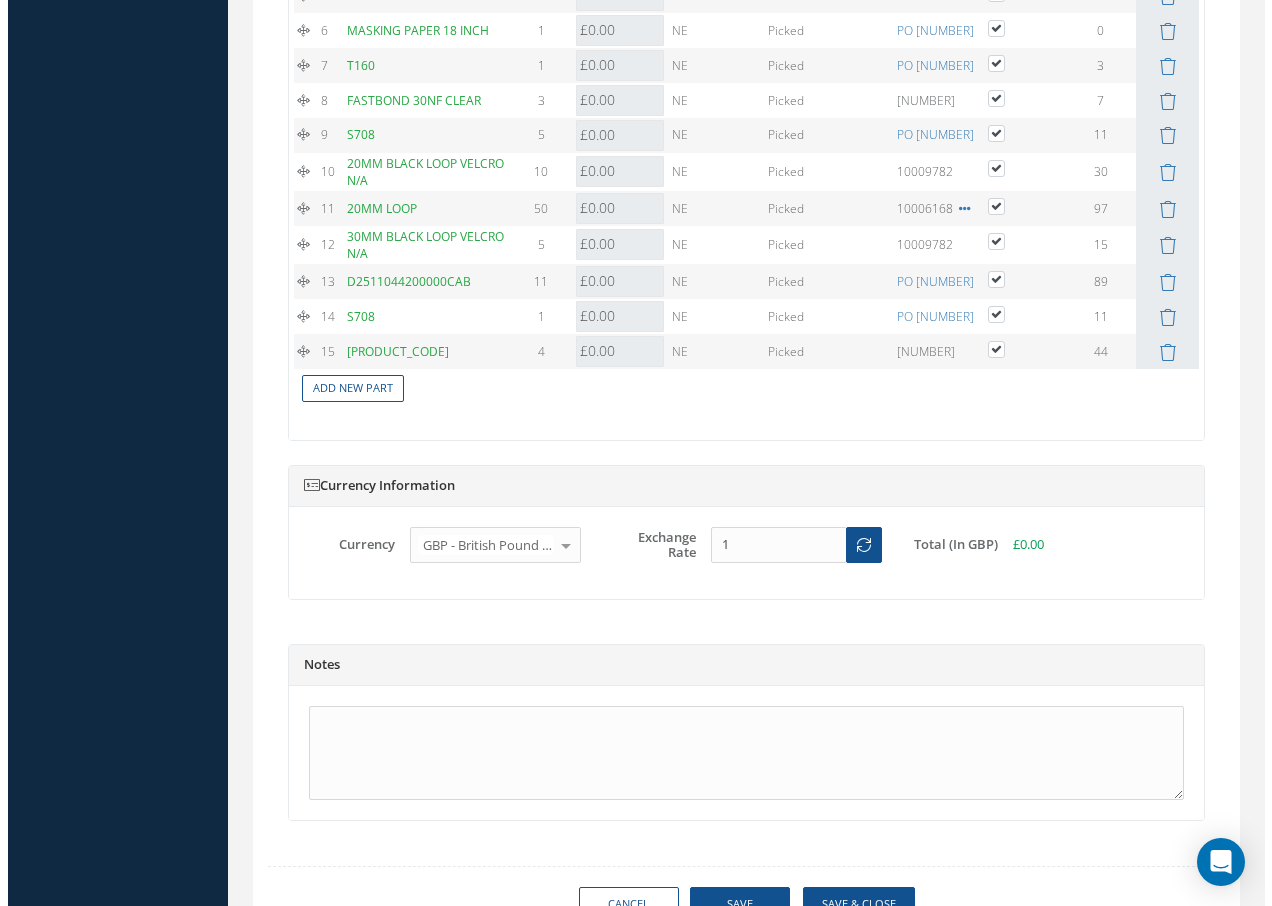 scroll, scrollTop: 2319, scrollLeft: 0, axis: vertical 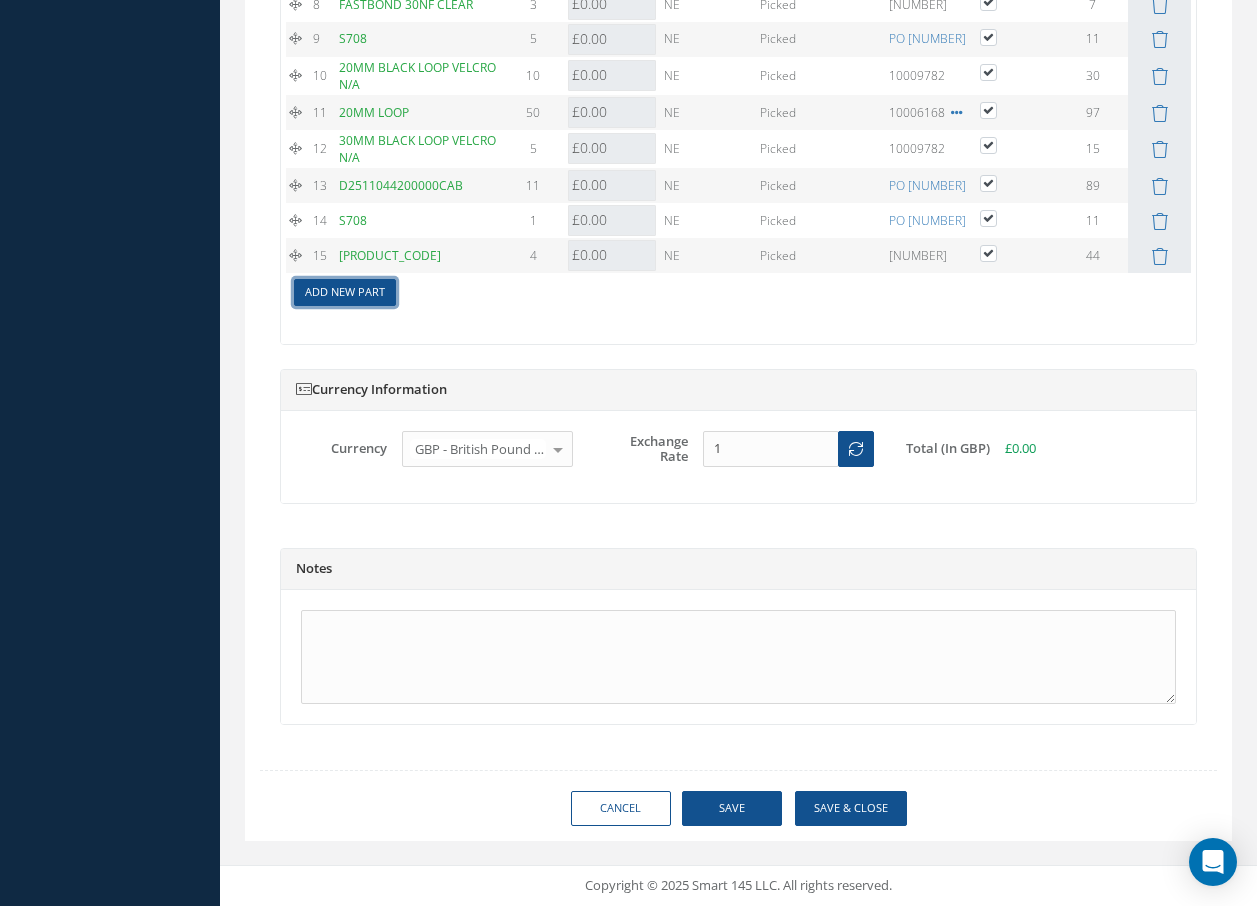 click on "Add New Part" at bounding box center (345, 292) 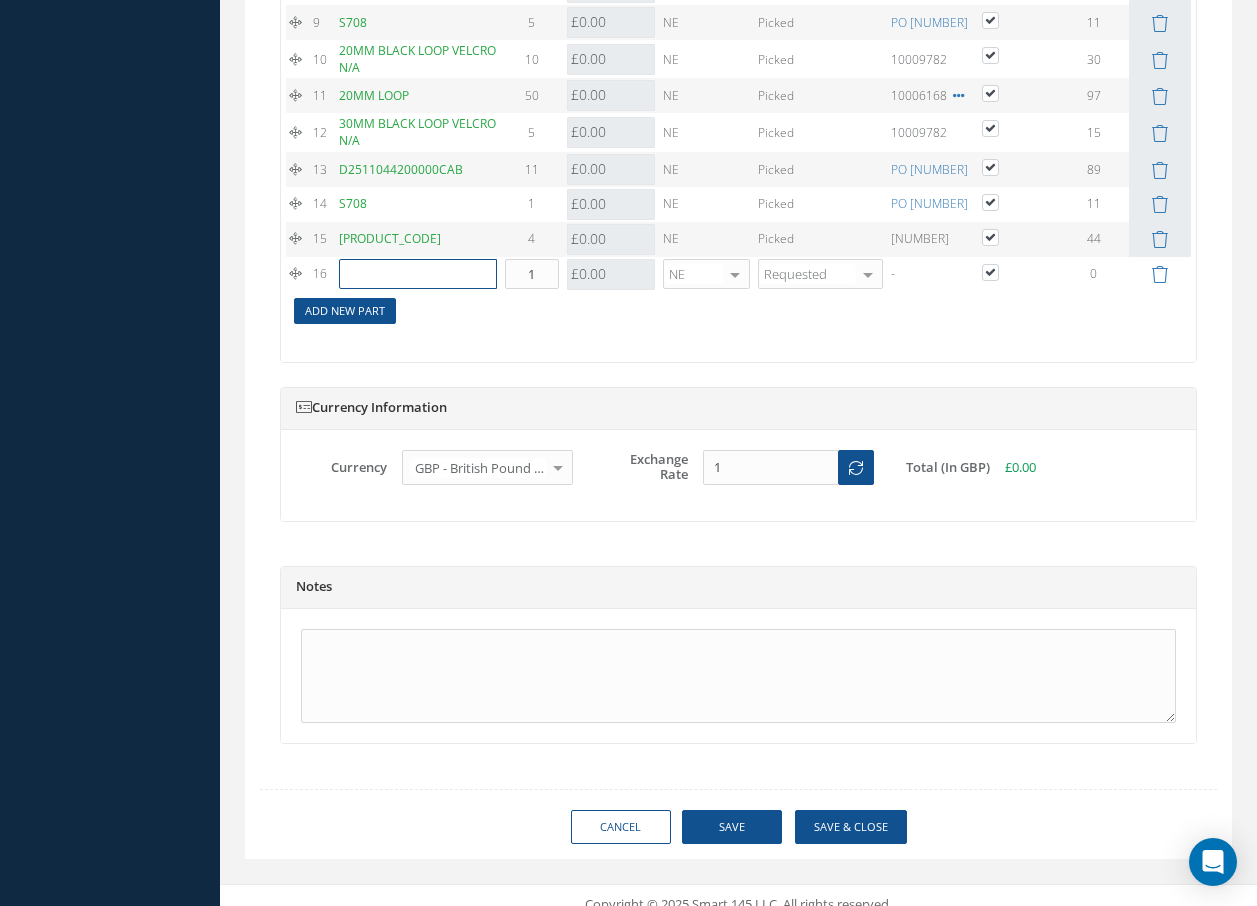 click at bounding box center (418, 274) 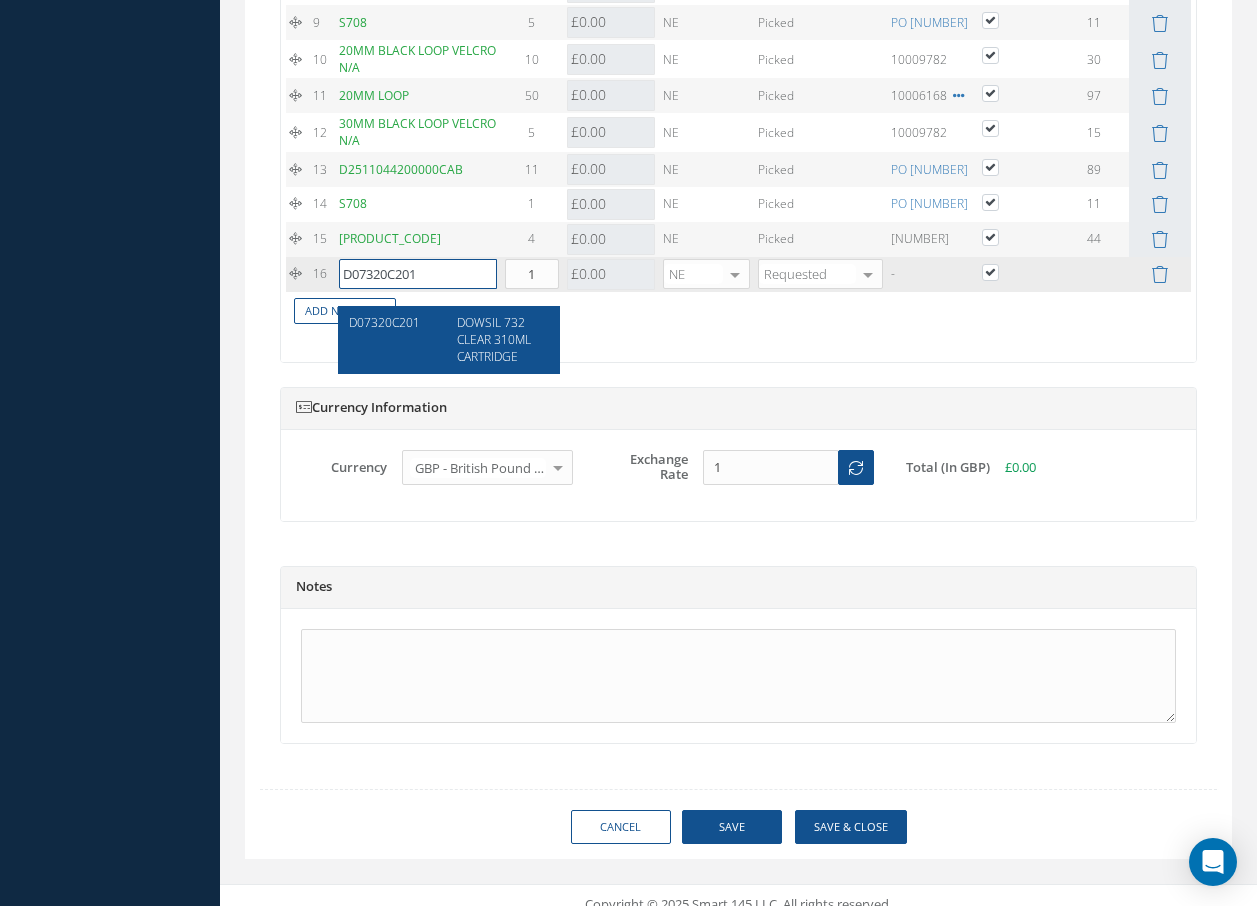 type on "D07320C201" 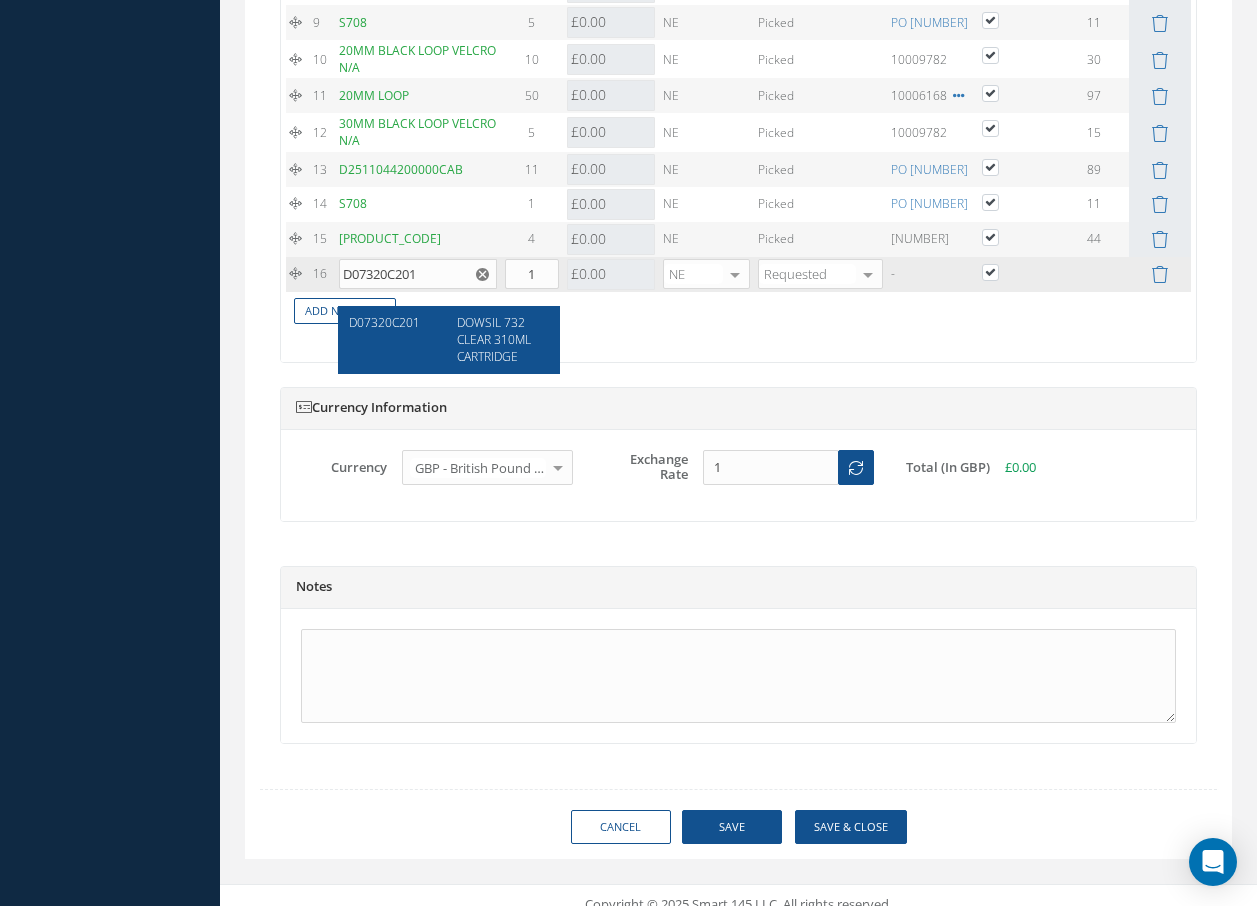 click on "DOWSIL 732 CLEAR 310ML CARTRIDGE" at bounding box center (496, 339) 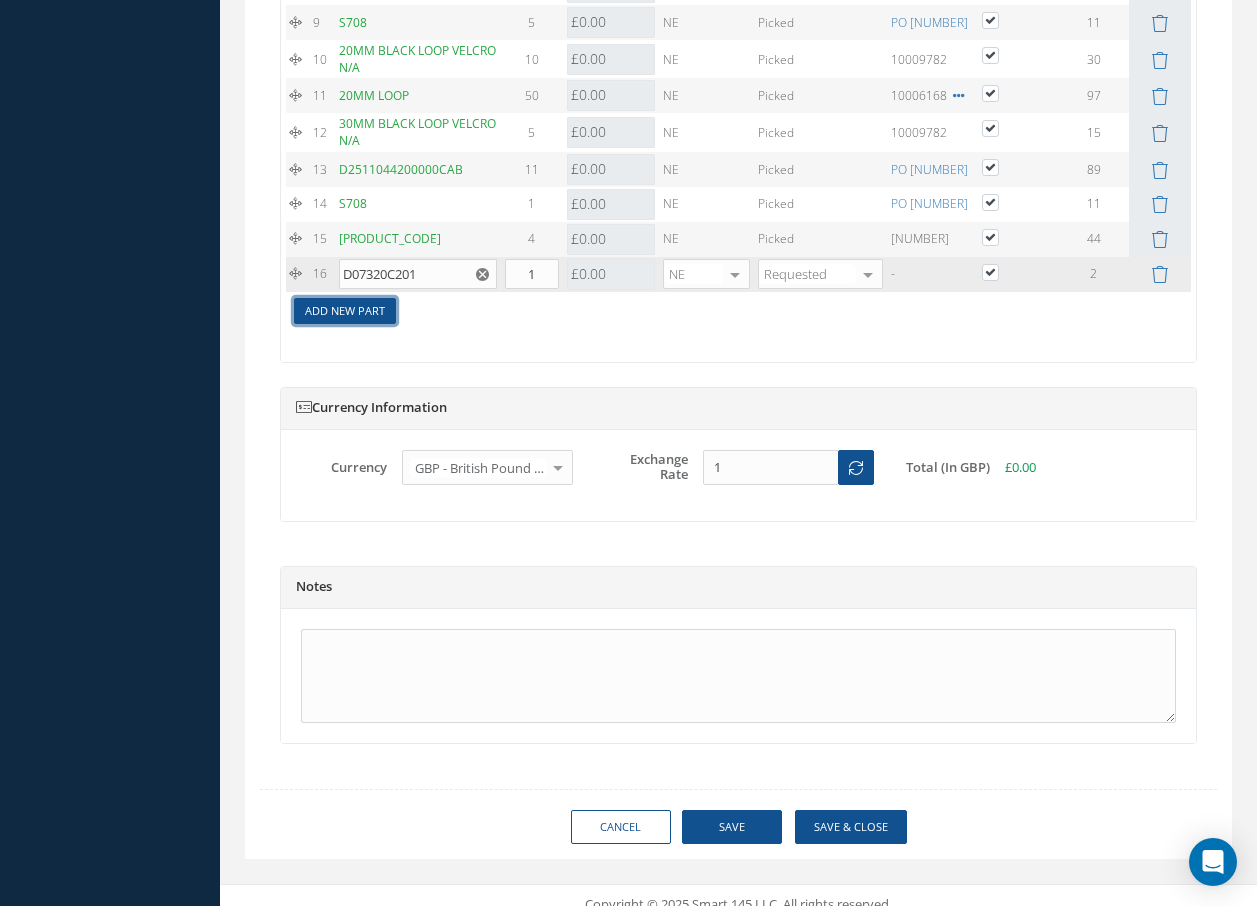 click on "Add New Part" at bounding box center [345, 311] 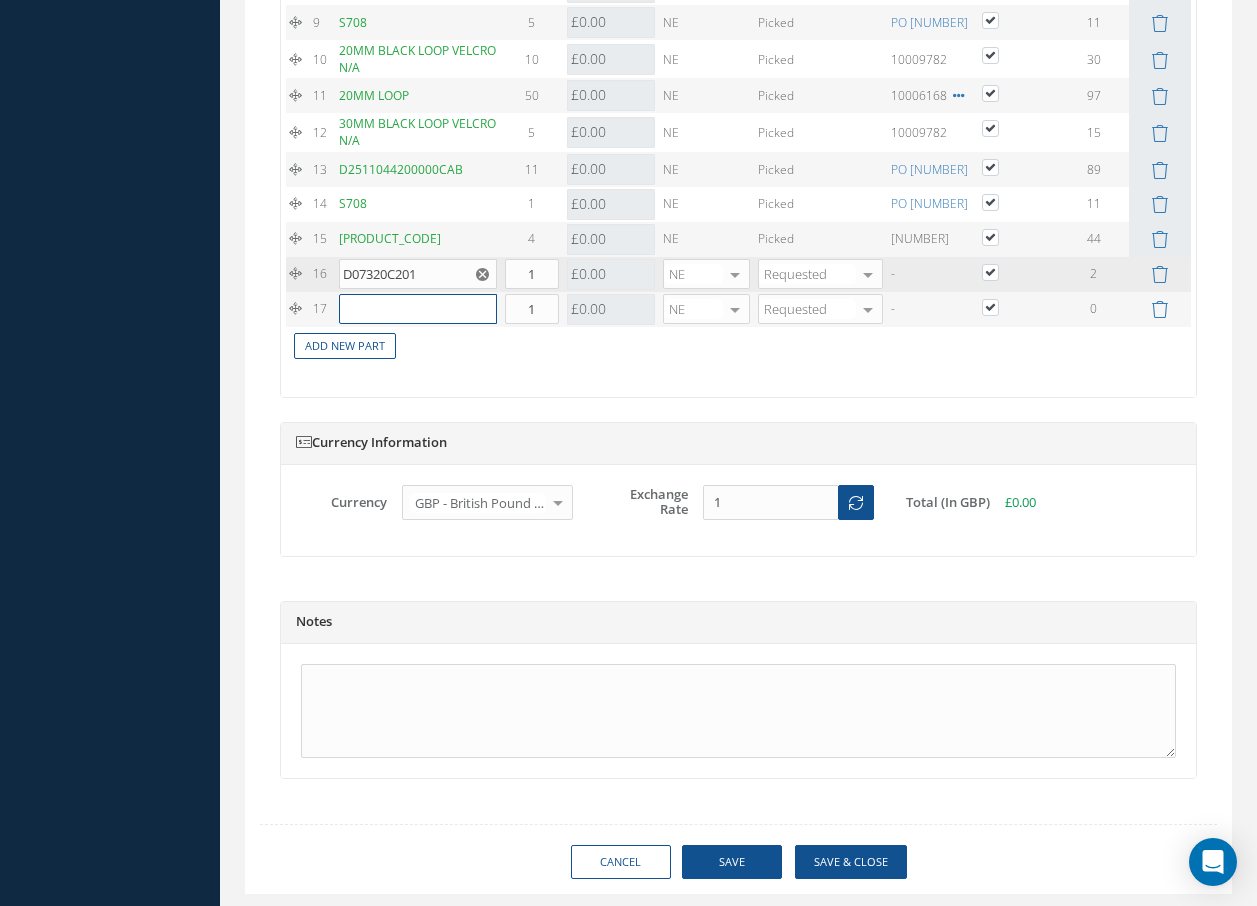 click at bounding box center (418, 309) 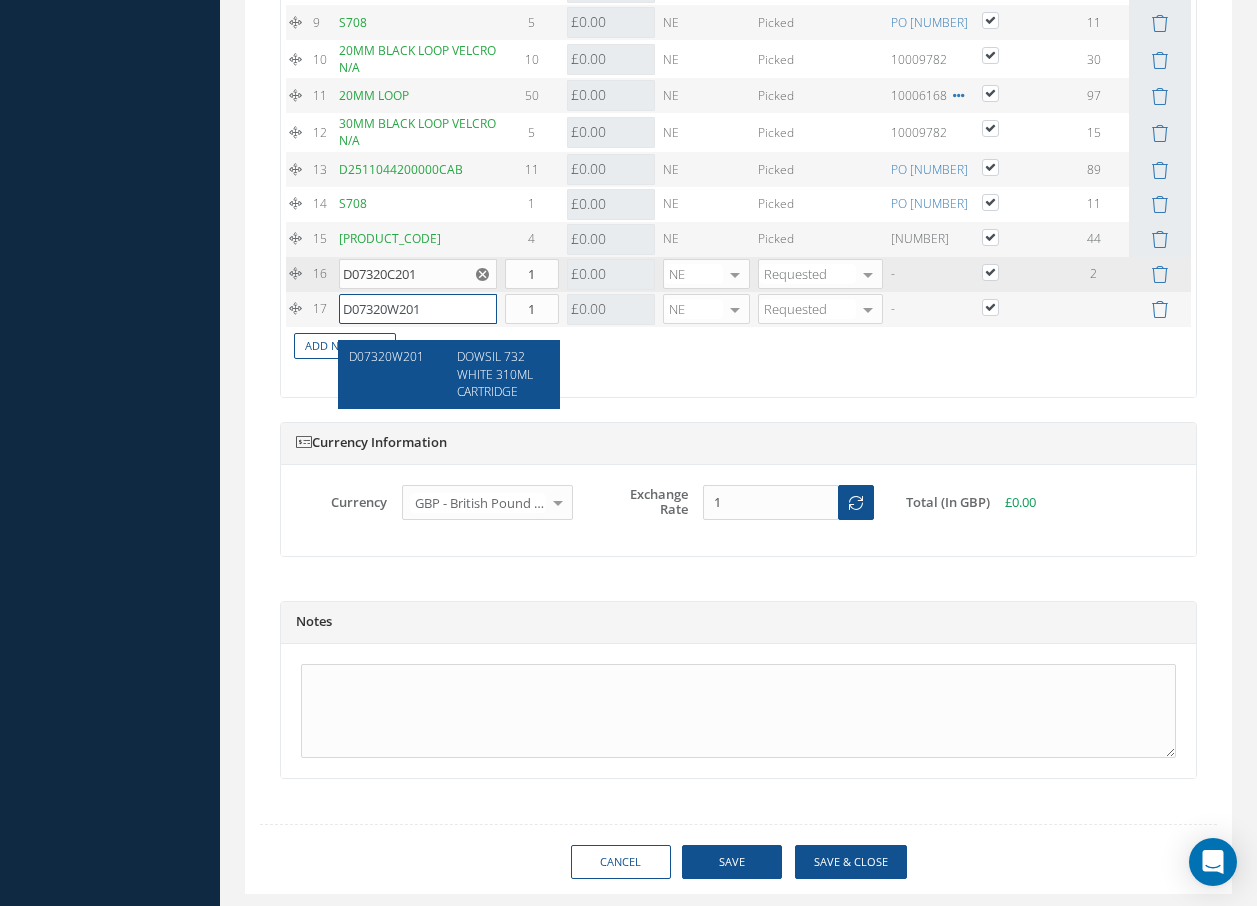 type on "D07320W201" 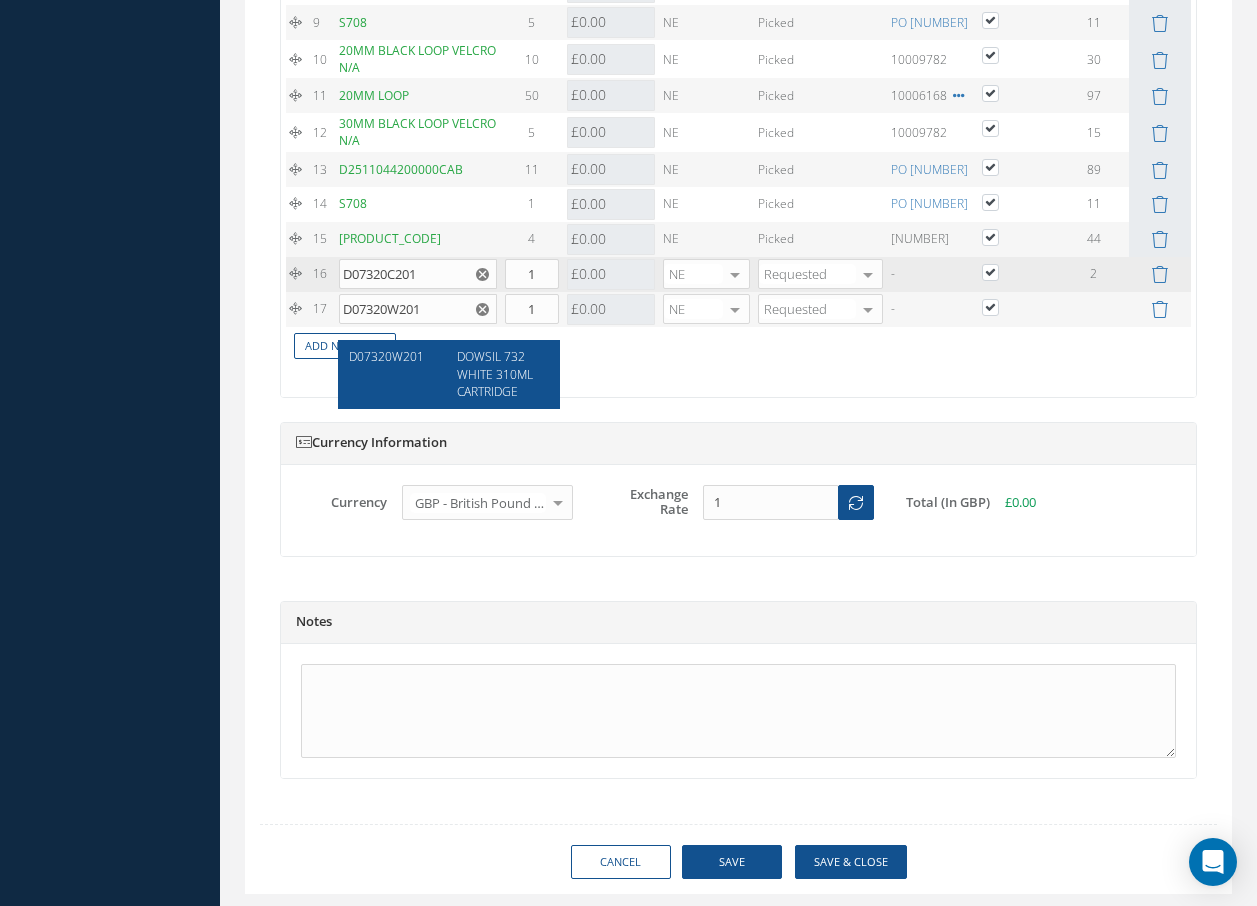 click on "DOWSIL 732 WHITE 310ML CARTRIDGE" at bounding box center [386, 356] 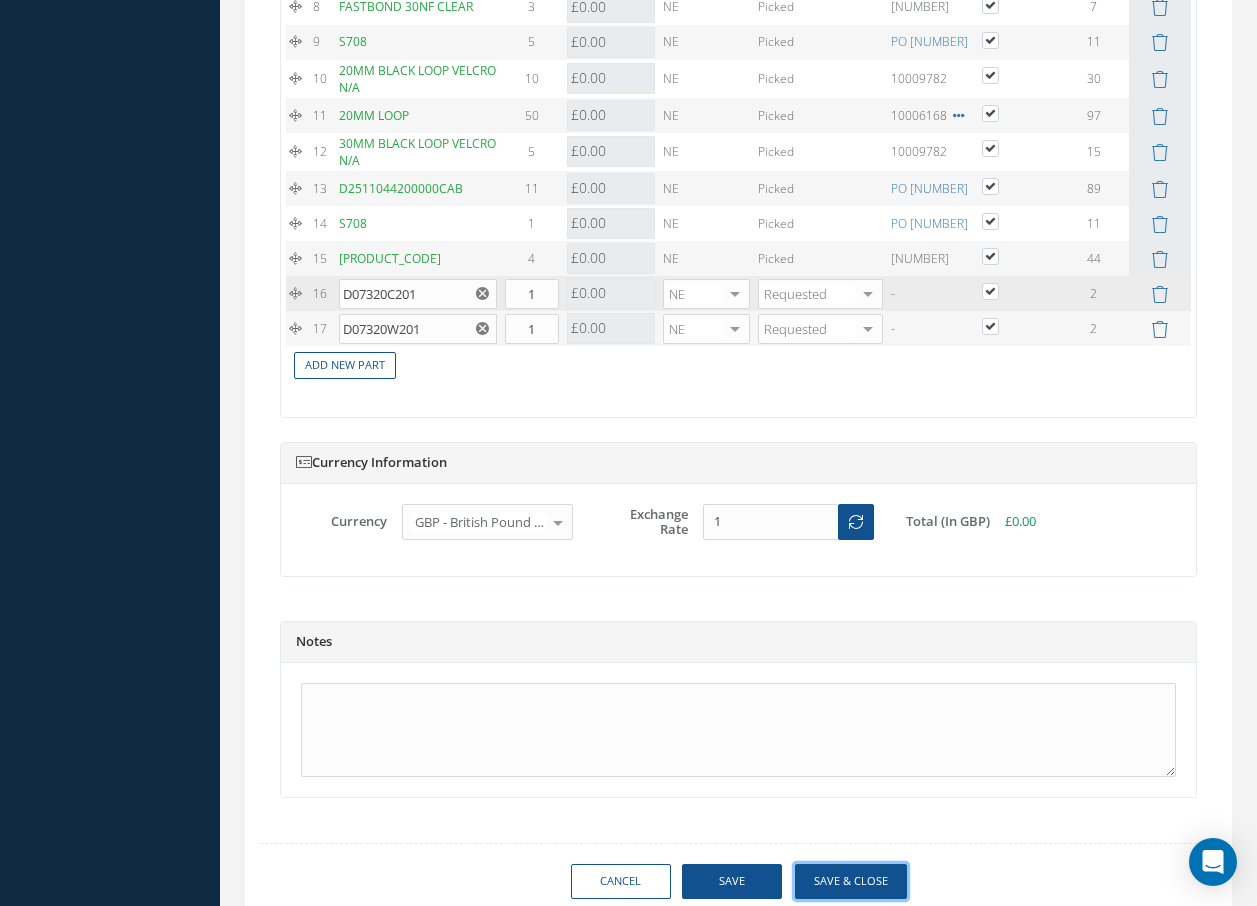 click on "Save & Close" at bounding box center [851, 881] 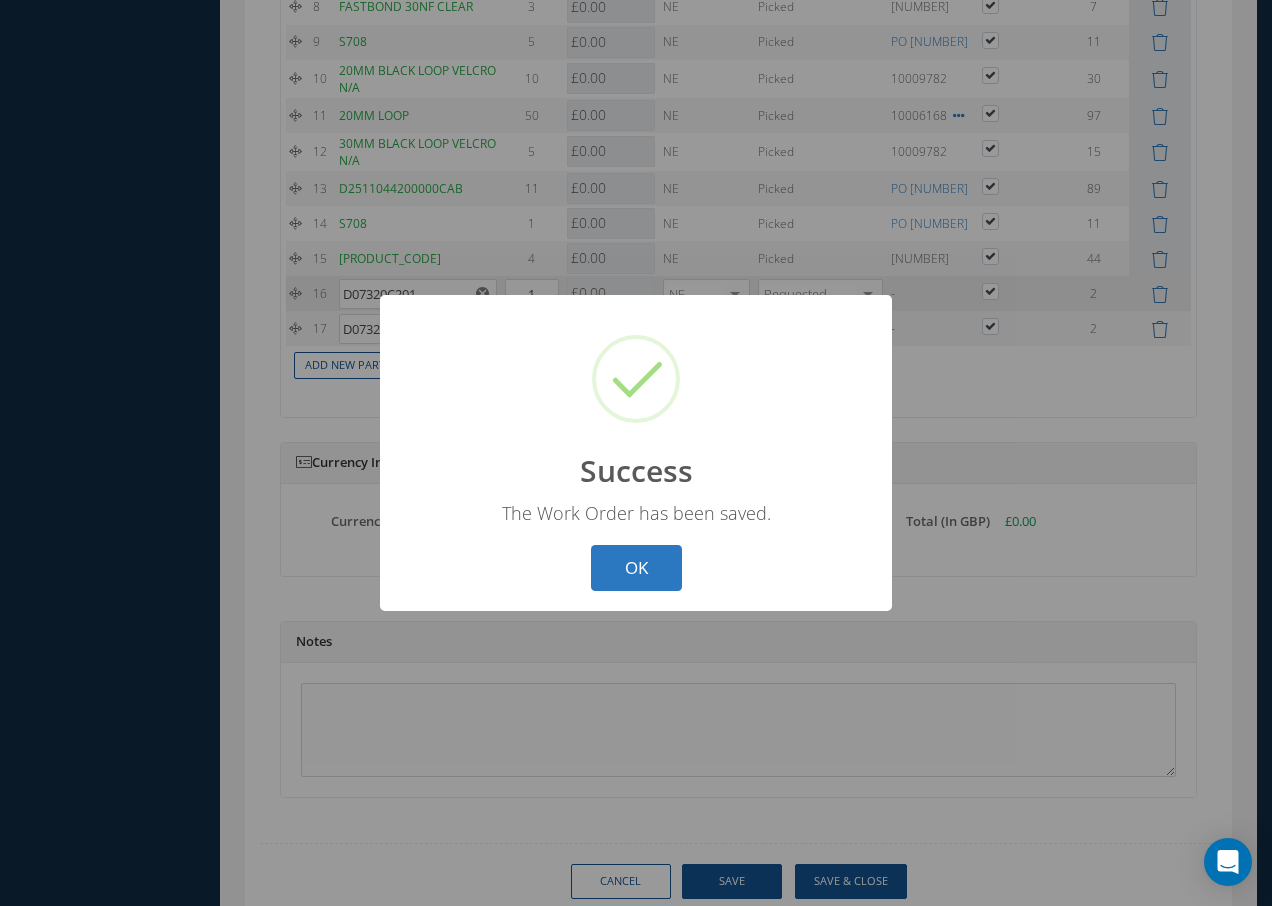 click on "OK" at bounding box center (636, 568) 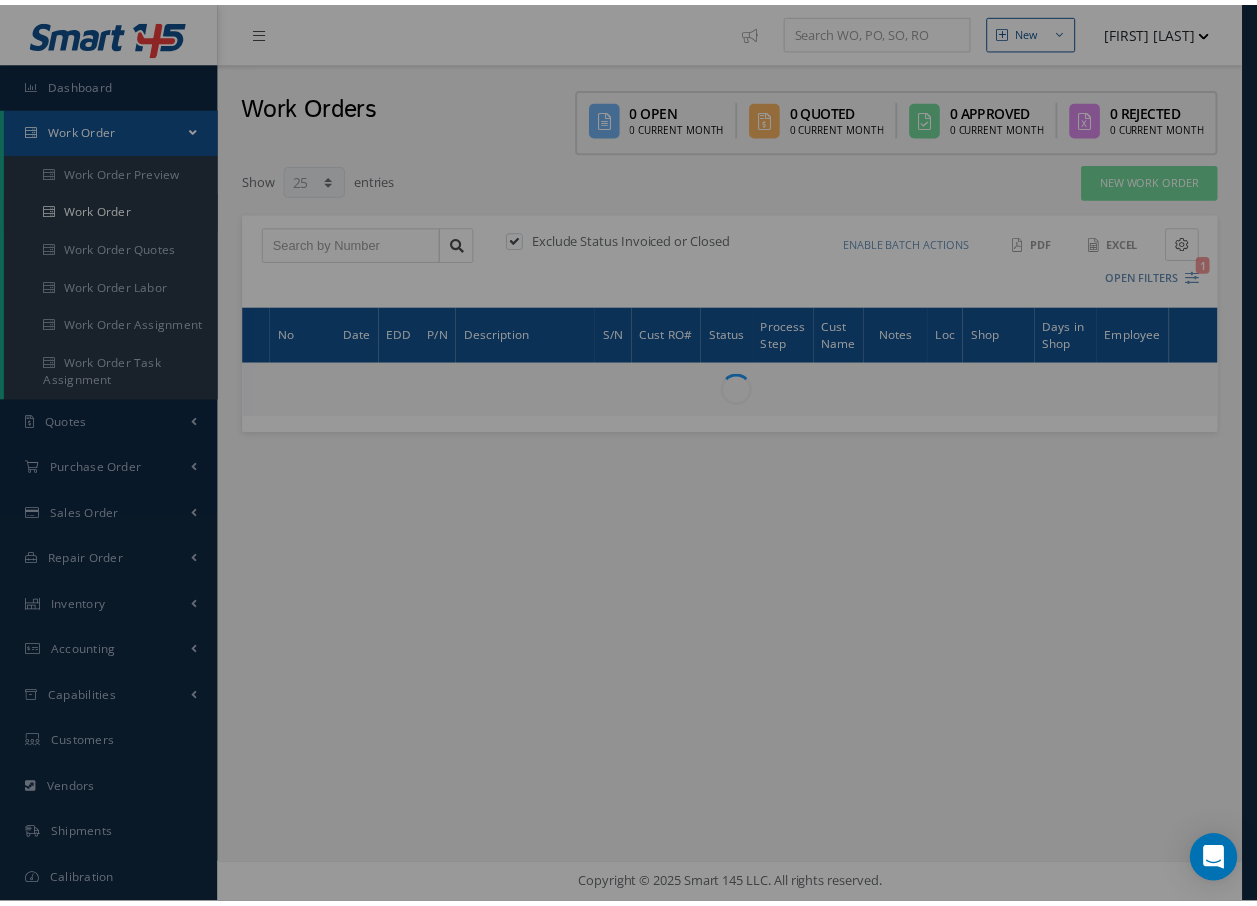 scroll, scrollTop: 0, scrollLeft: 0, axis: both 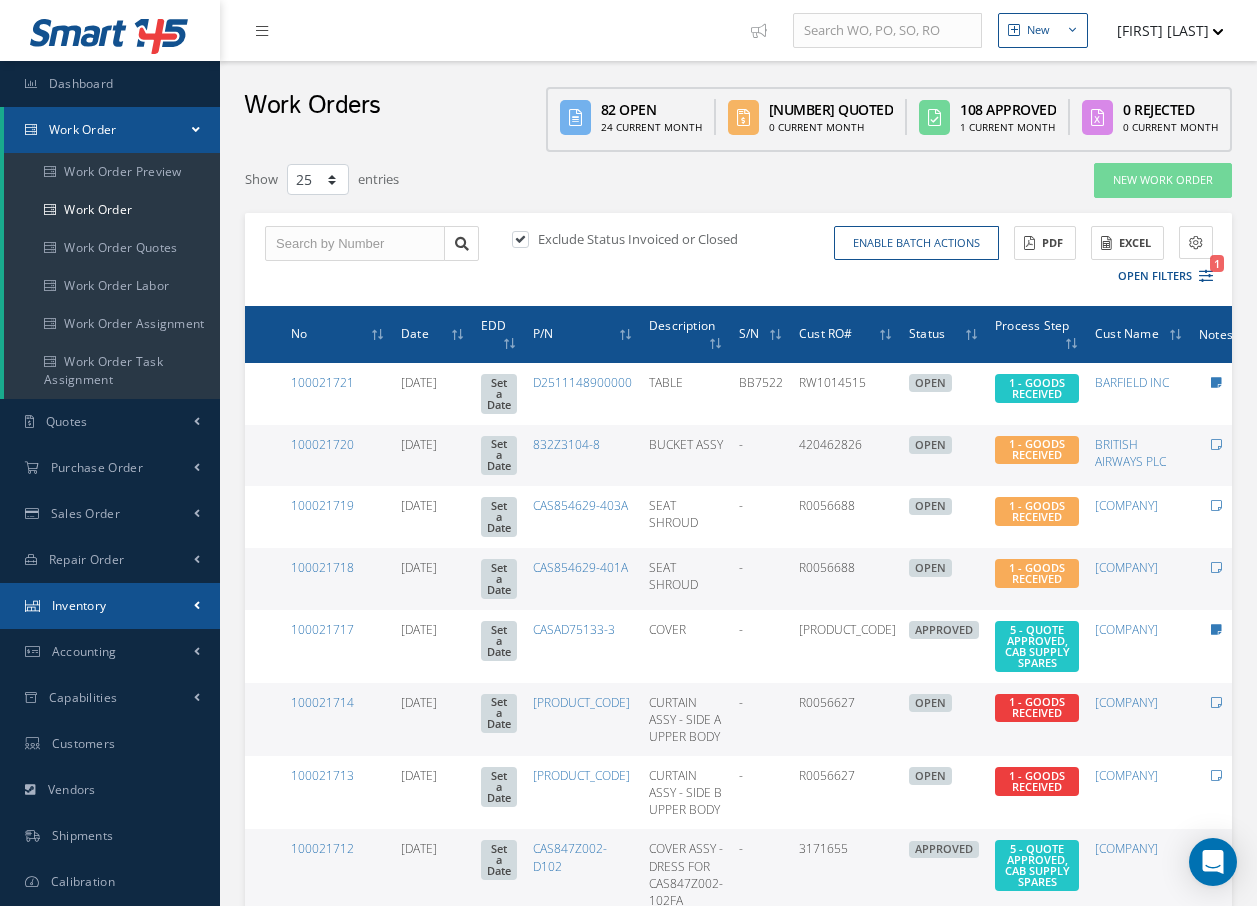 click on "Inventory" at bounding box center [83, 129] 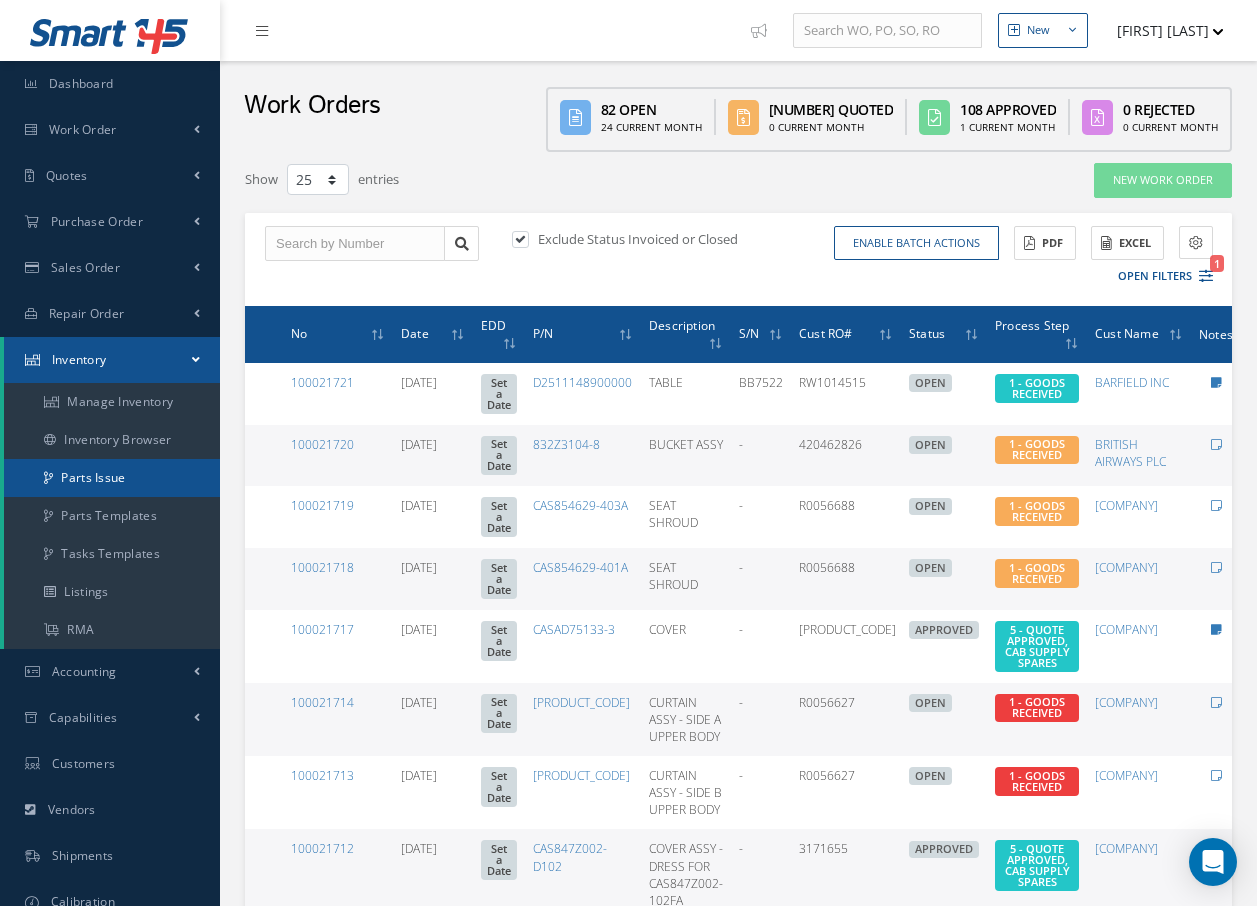 click on "Parts Issue" at bounding box center [112, 478] 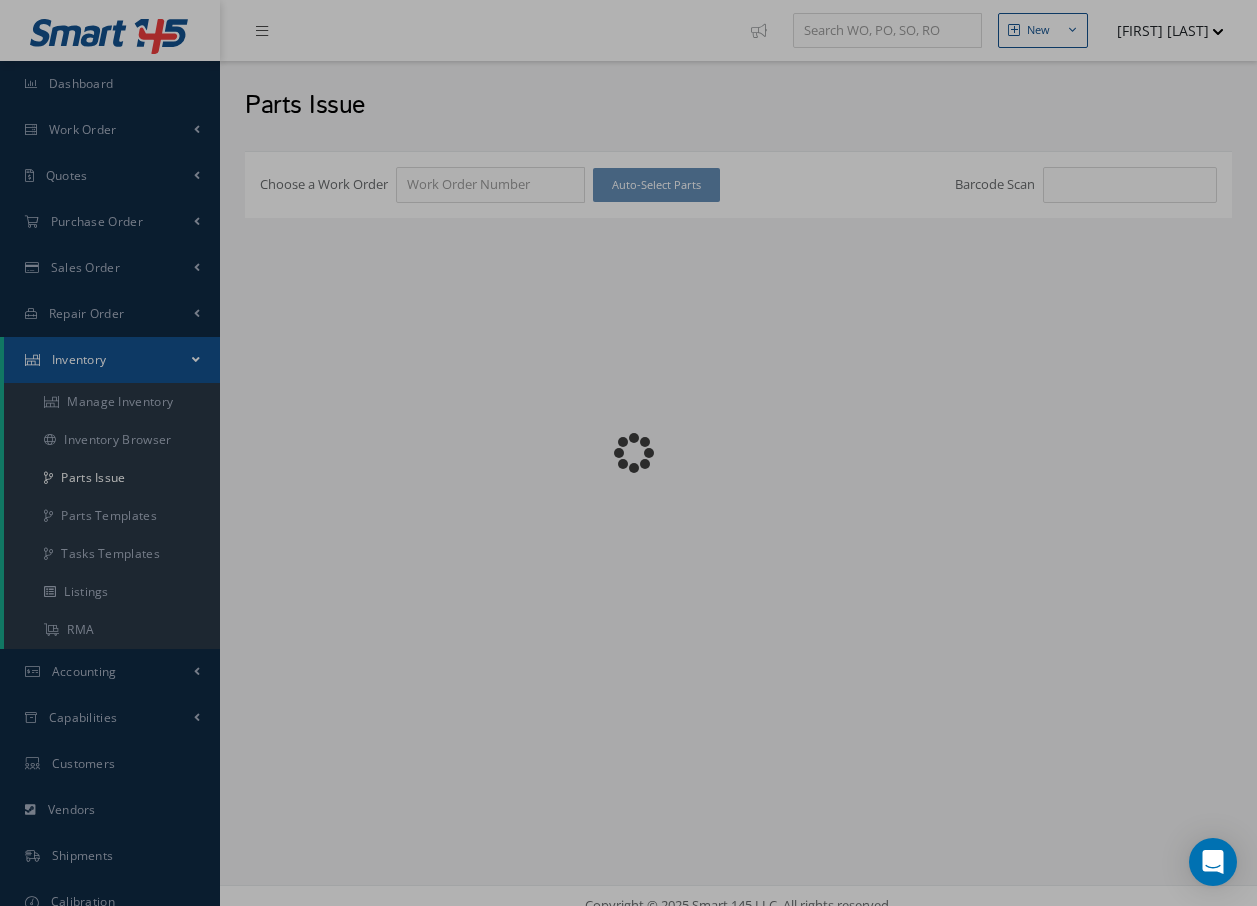 scroll, scrollTop: 0, scrollLeft: 0, axis: both 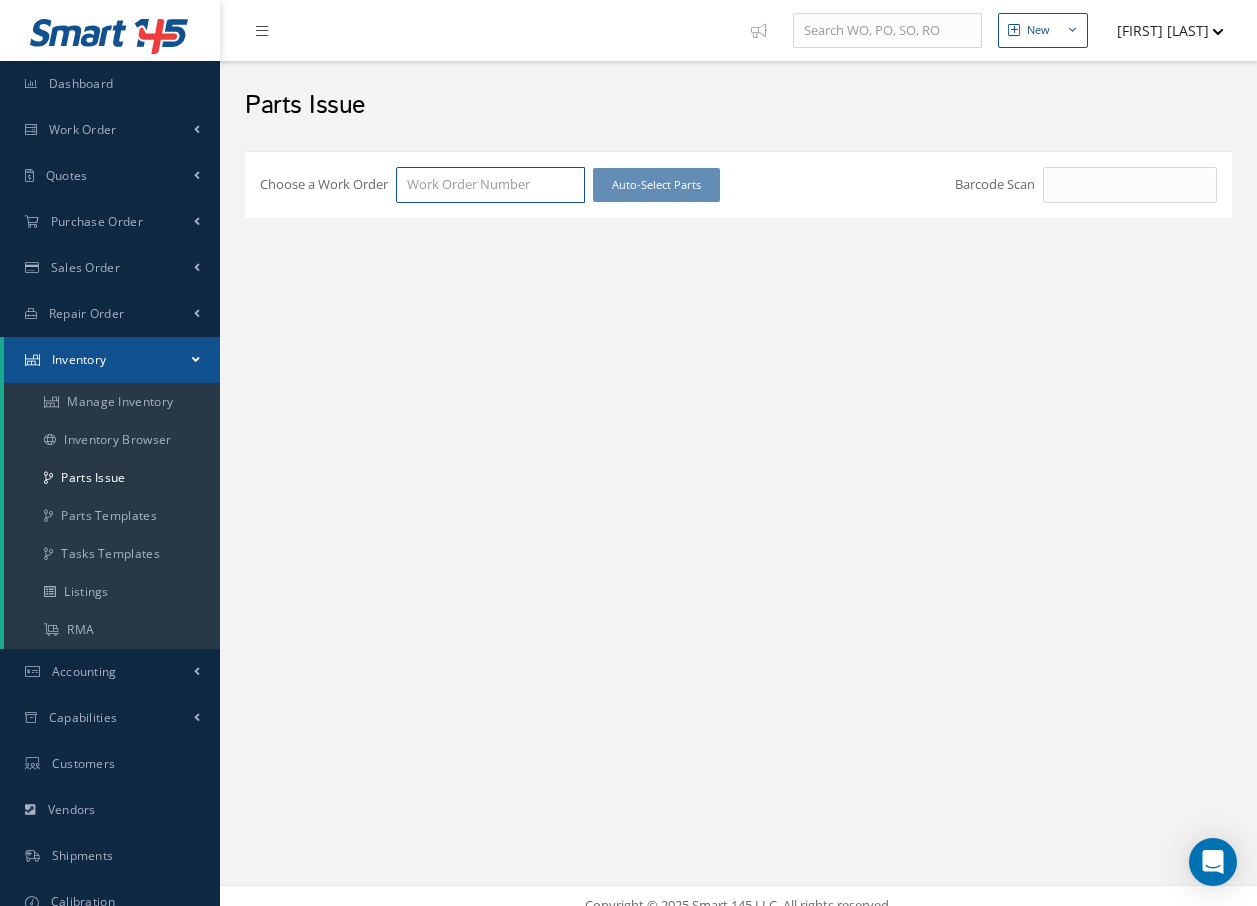 click on "Choose a Work Order" at bounding box center (490, 185) 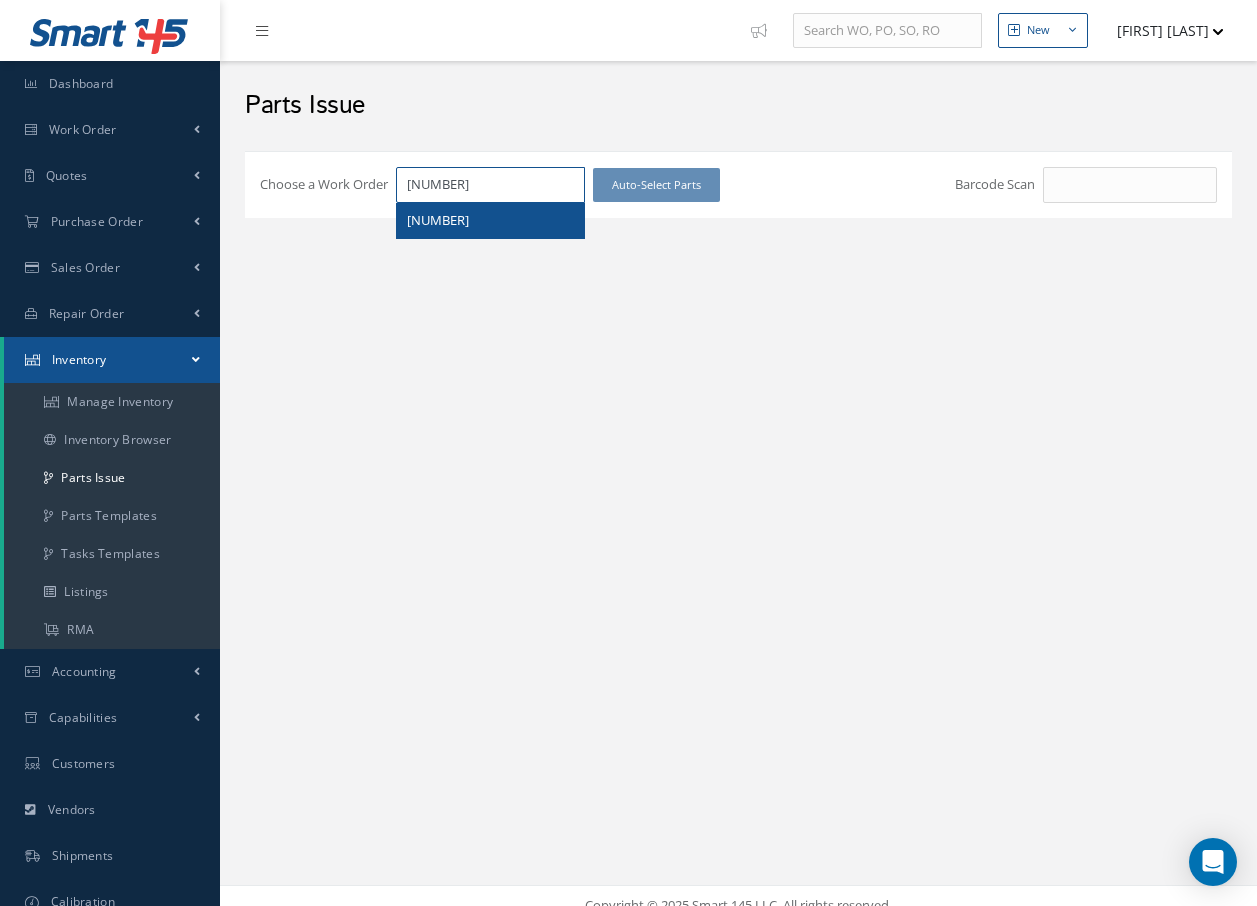 type on "100021705" 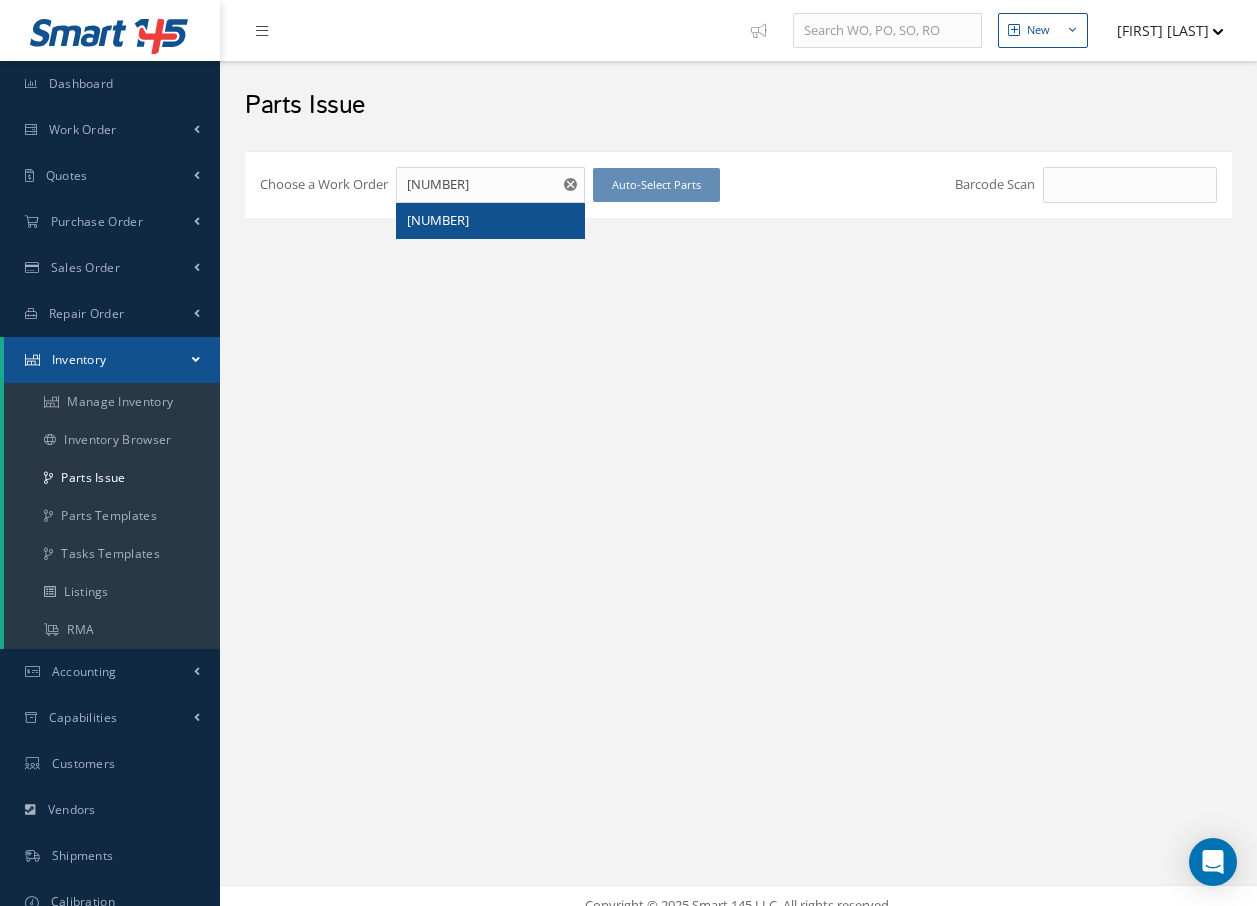 click on "100021705" at bounding box center [490, 221] 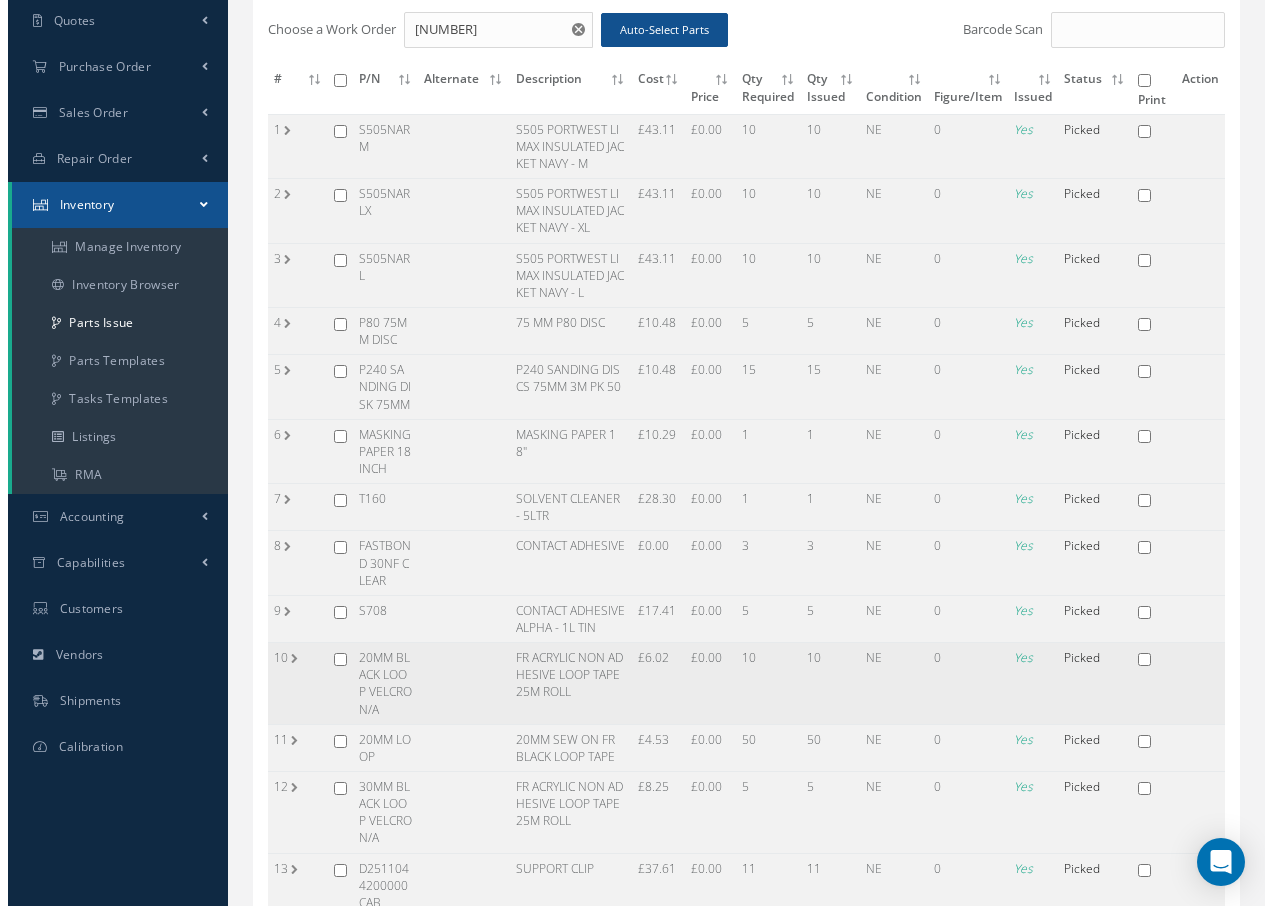 scroll, scrollTop: 515, scrollLeft: 0, axis: vertical 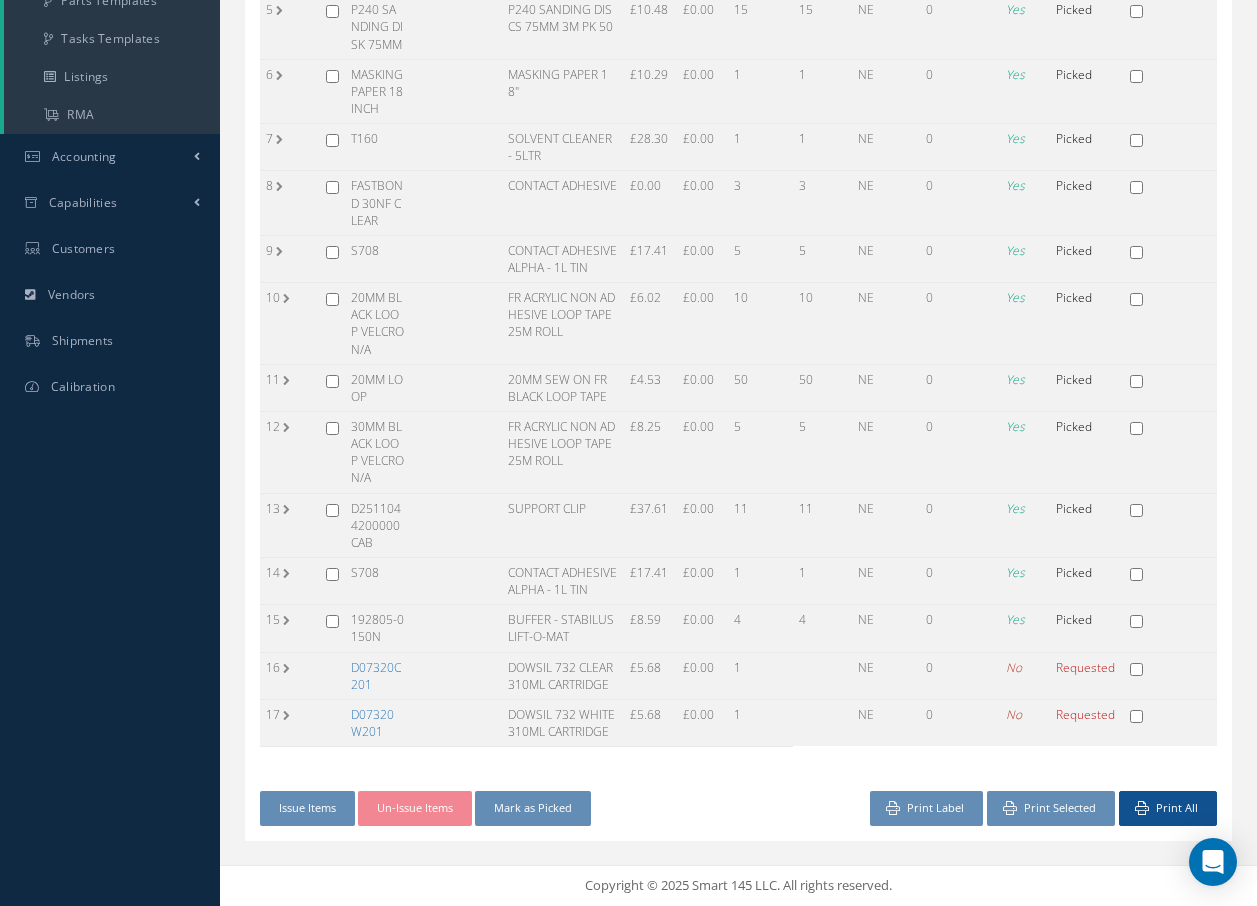 click on "D07320C201" at bounding box center [376, 676] 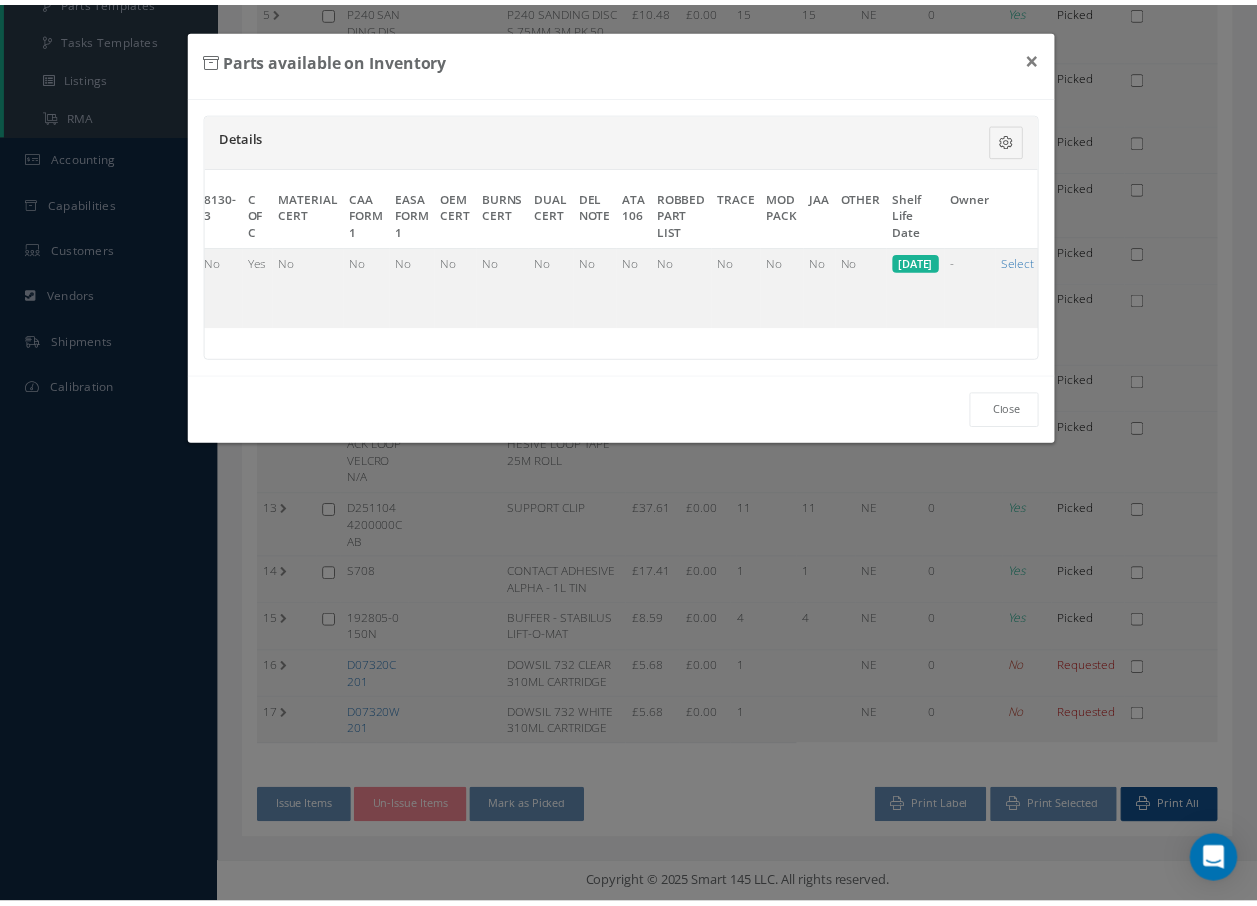 scroll, scrollTop: 0, scrollLeft: 980, axis: horizontal 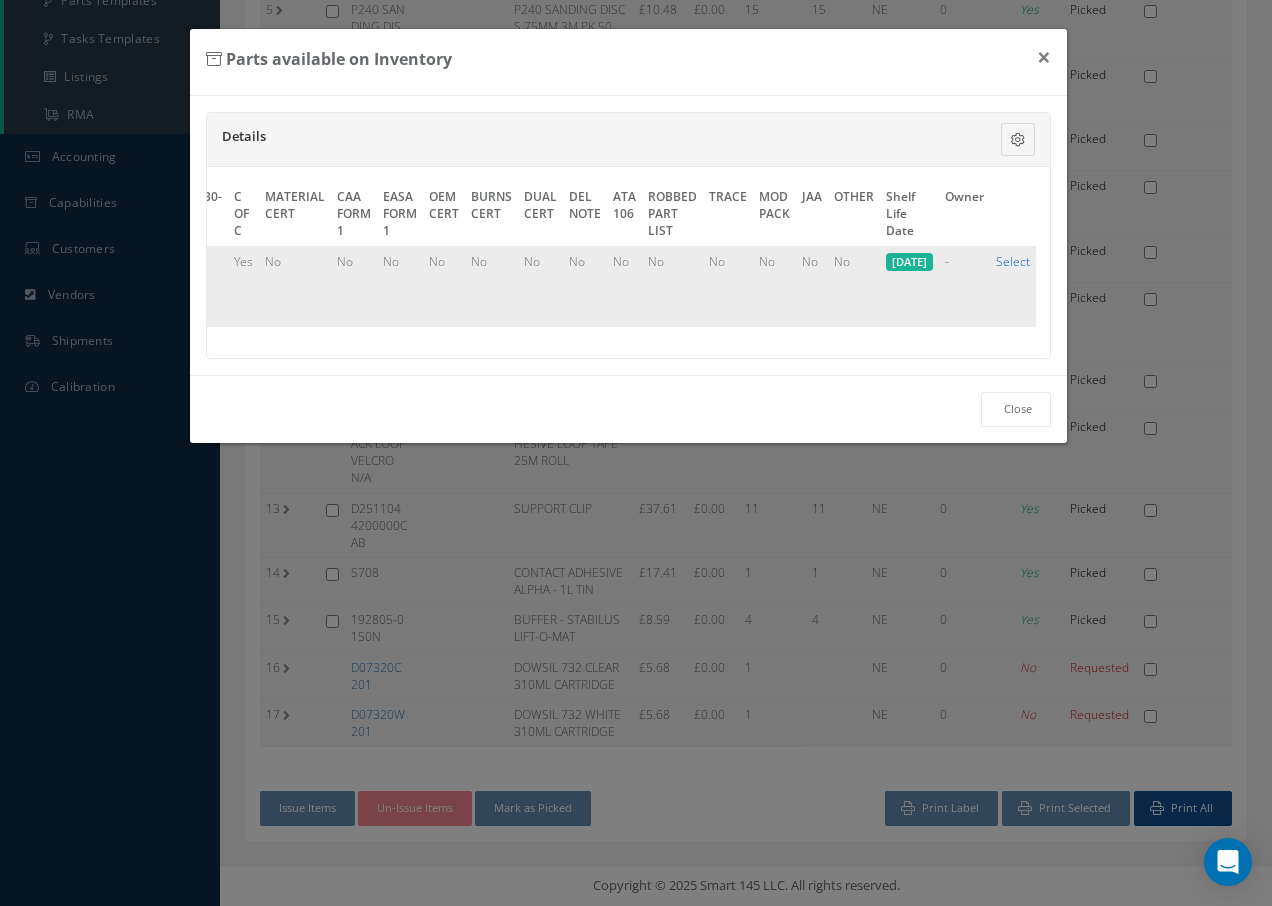 click on "Select" at bounding box center [1013, 261] 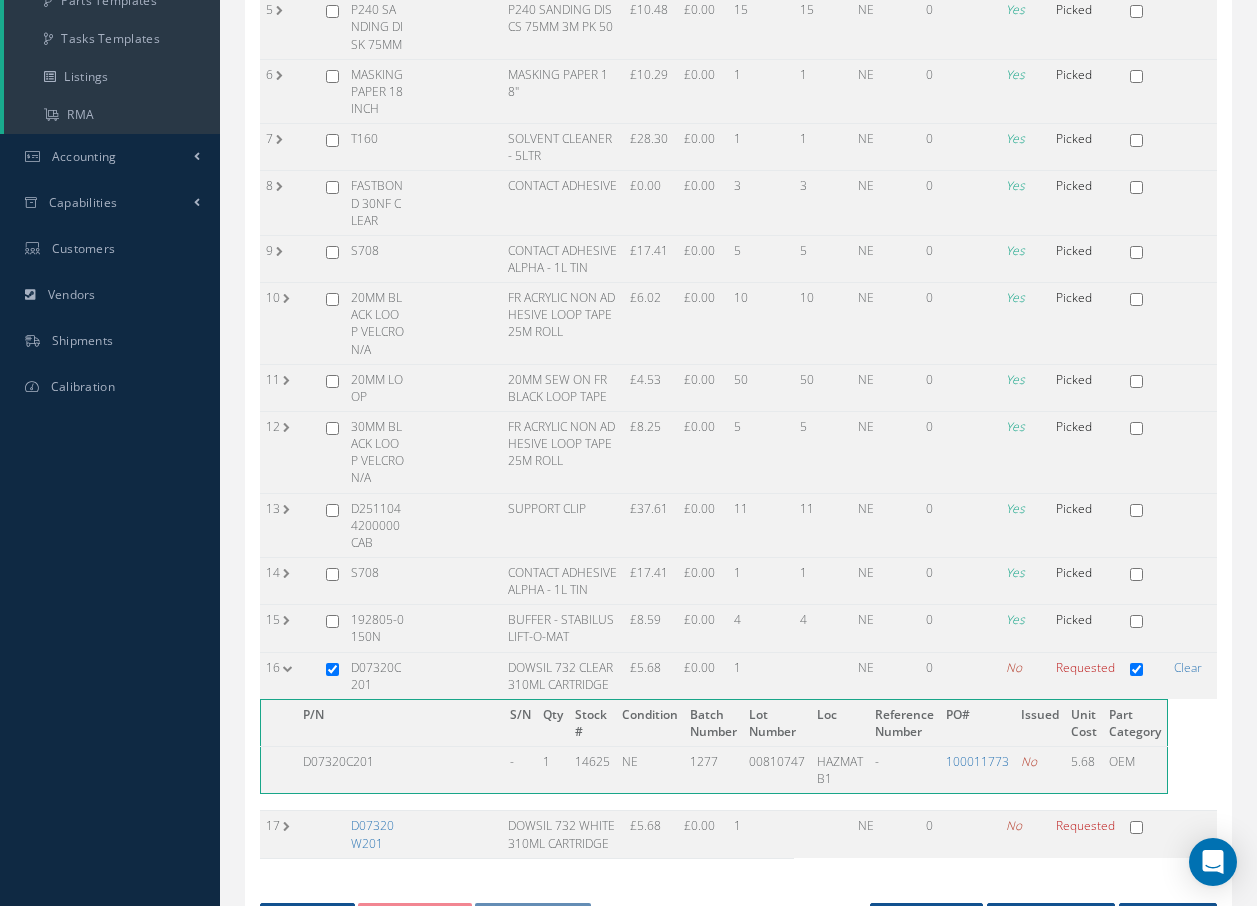 click on "D07320W201" at bounding box center (372, 834) 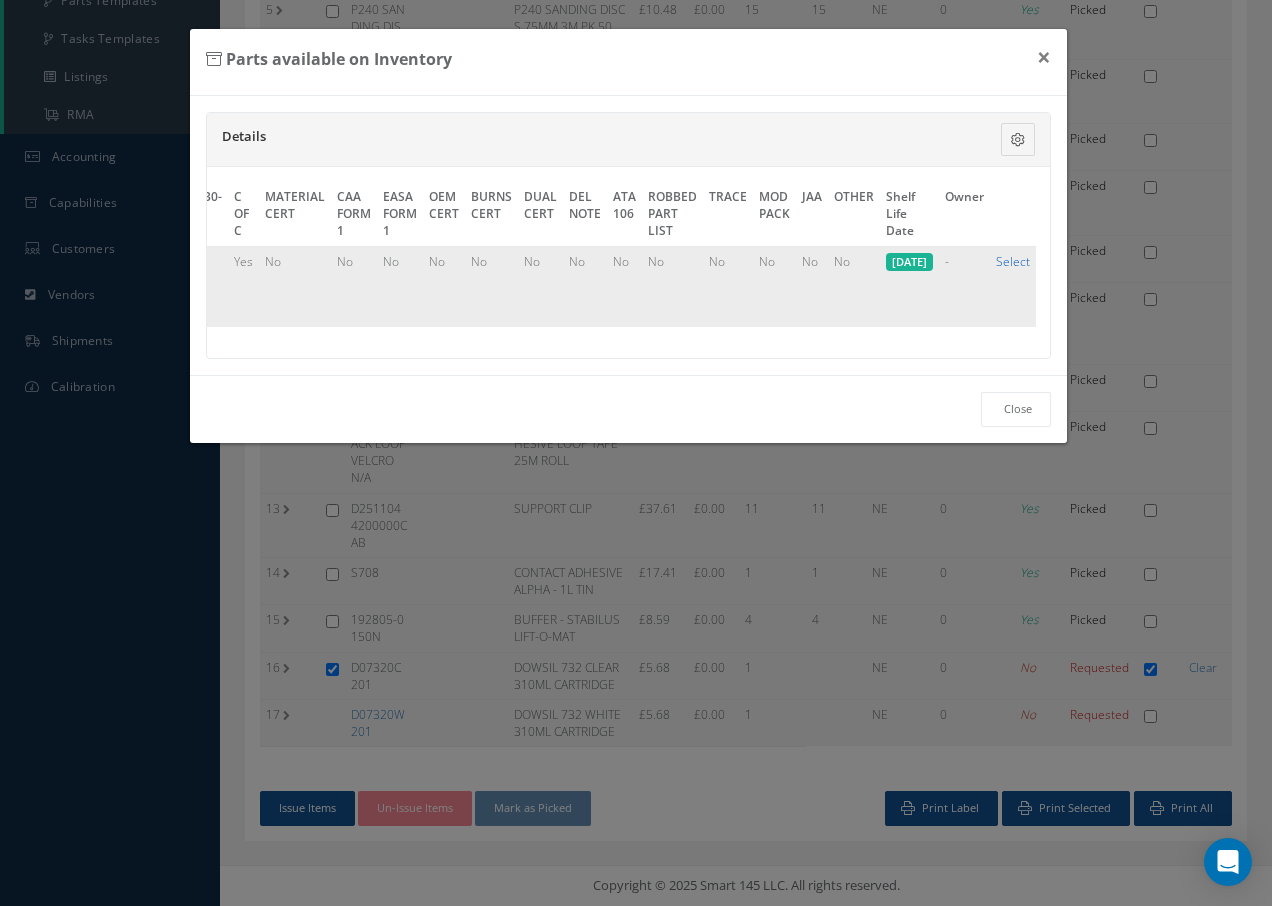 click on "Select" at bounding box center (1013, 261) 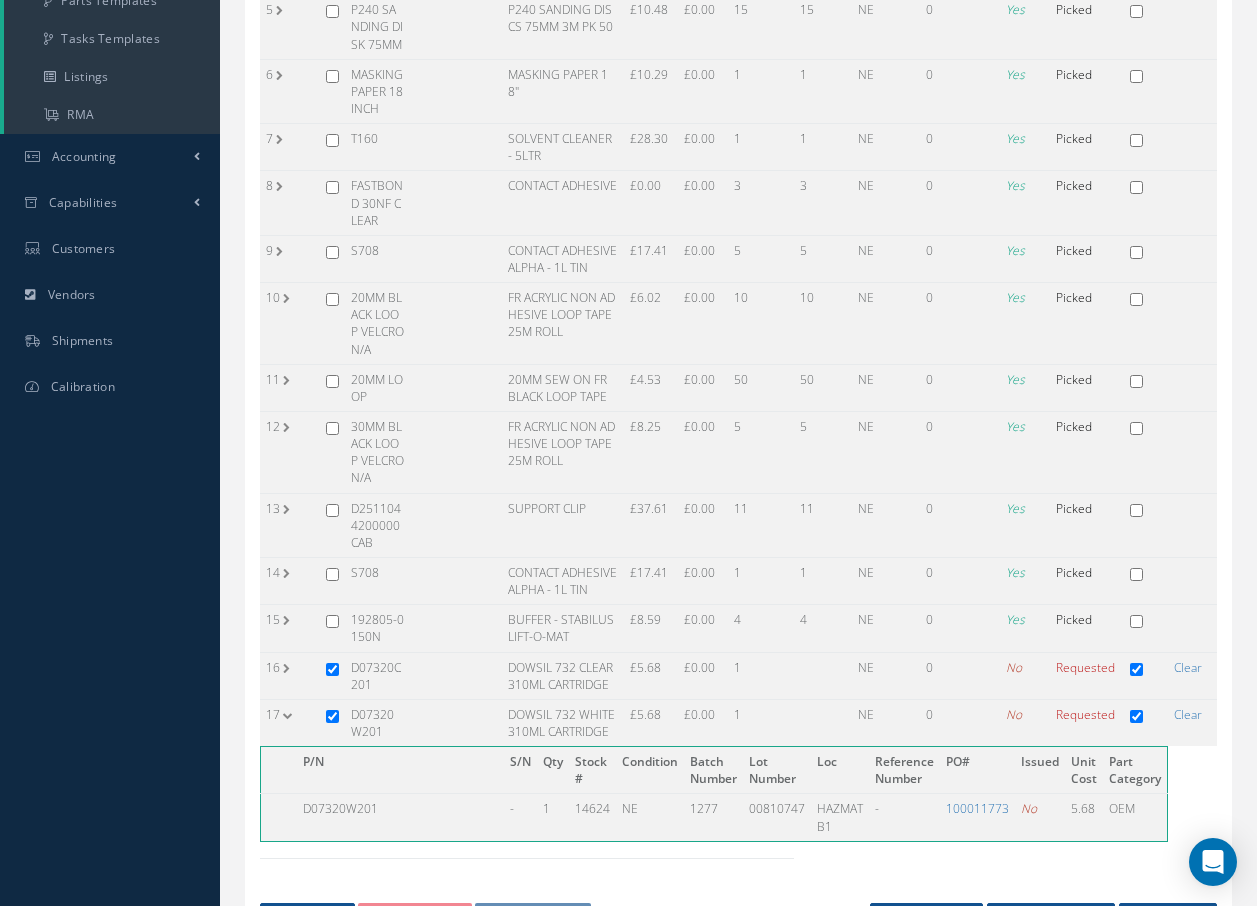 click on "Smart 145
Dashboard
Work Order
Work Order Preview
Work Order
Work Order Quotes" at bounding box center (628, 251) 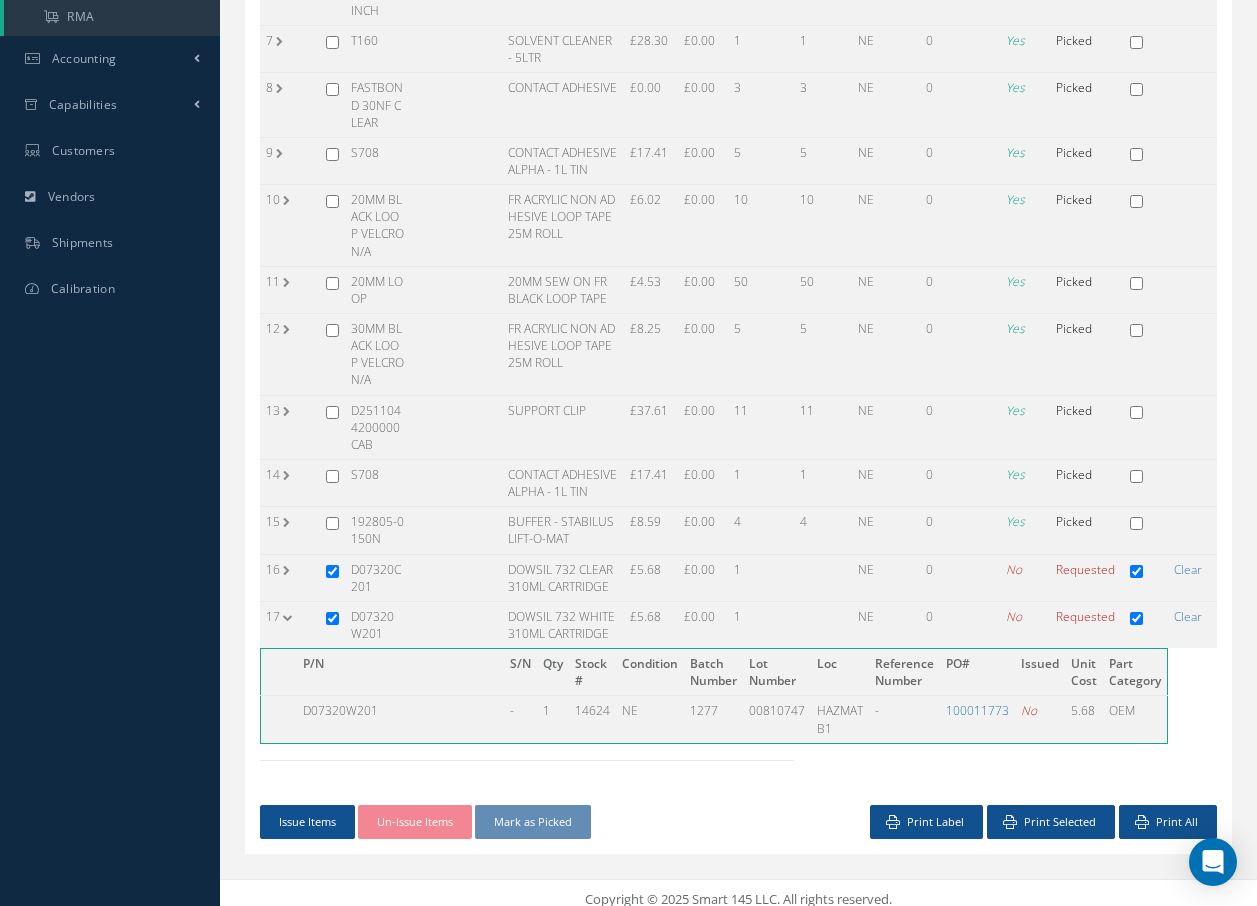 scroll, scrollTop: 626, scrollLeft: 0, axis: vertical 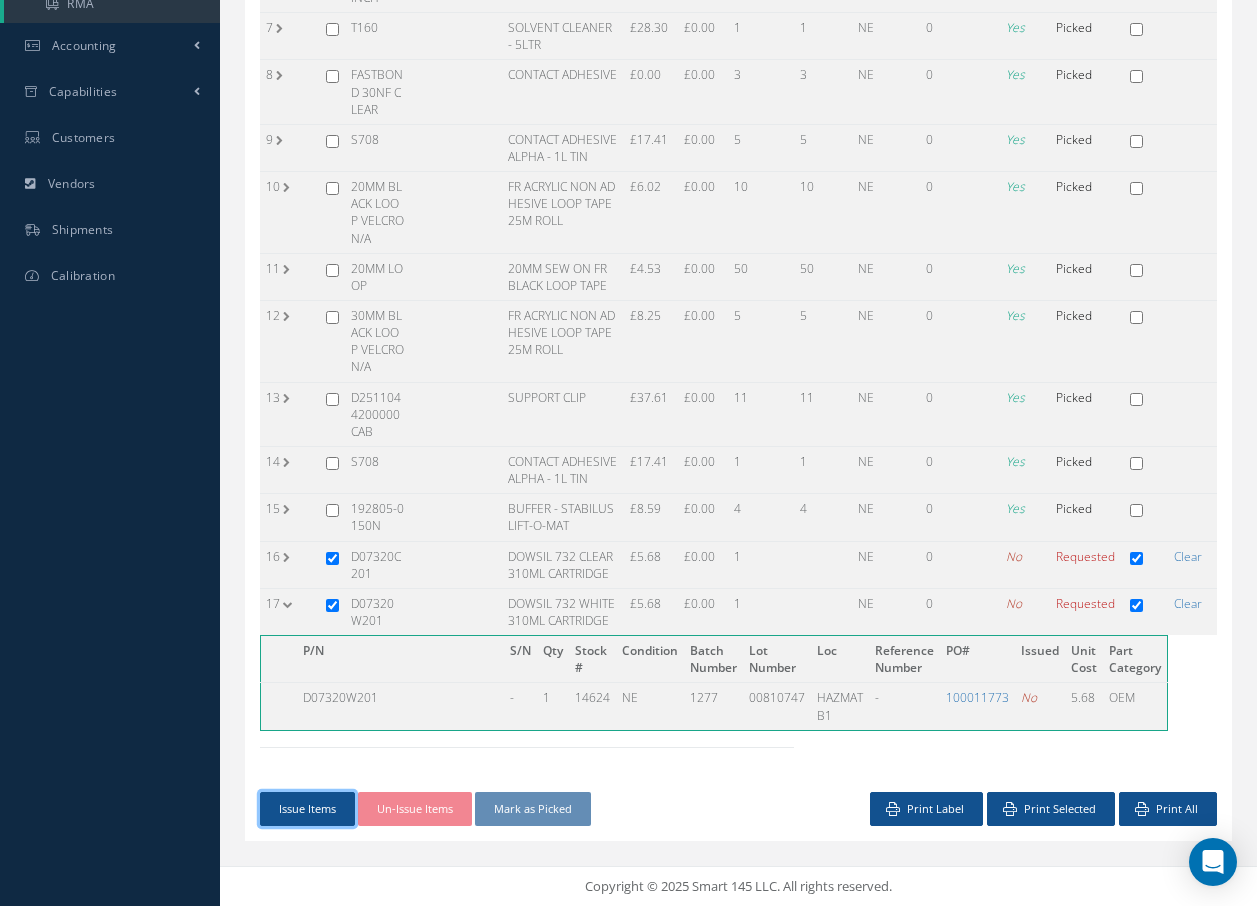 click on "Issue Items" at bounding box center [307, 809] 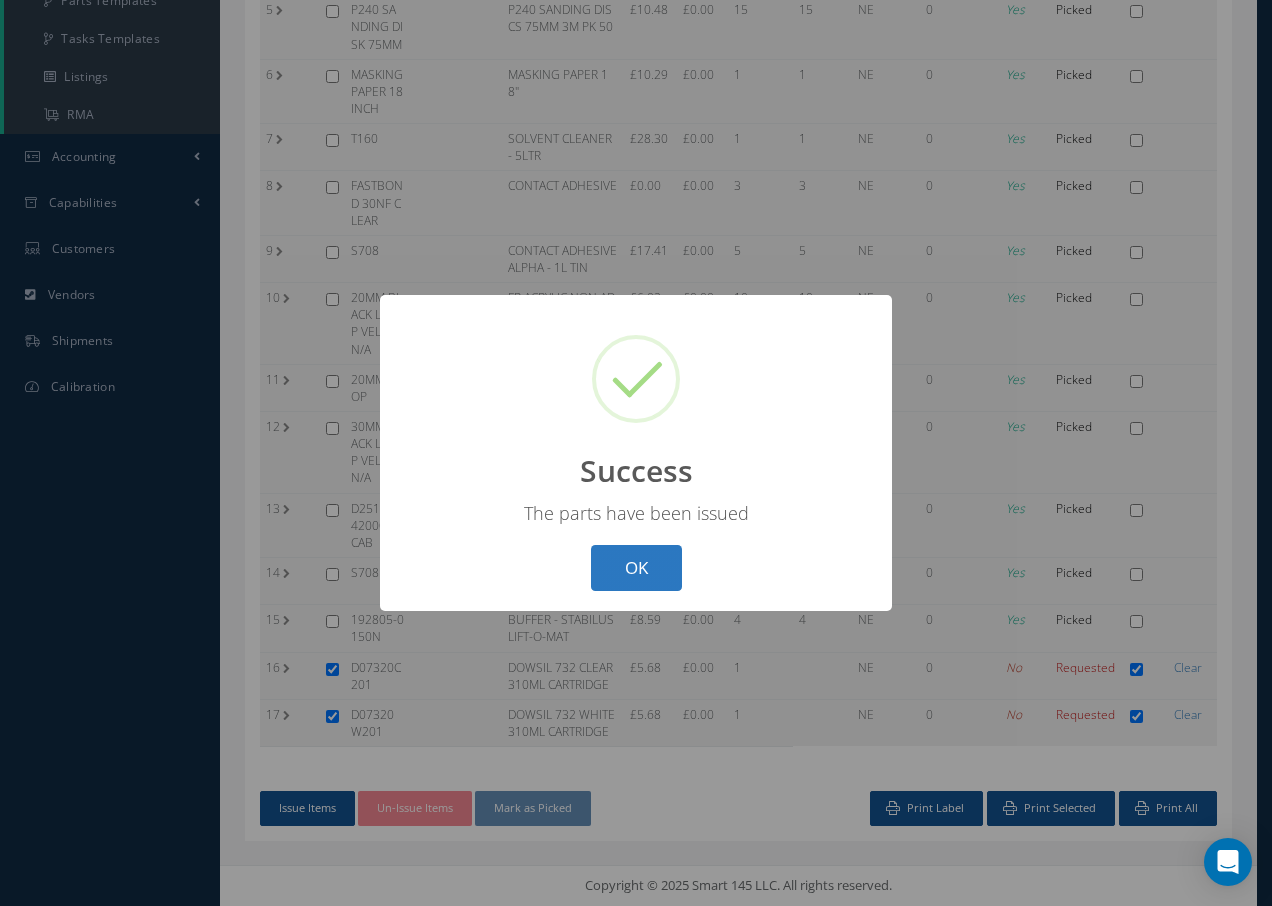 click on "OK" at bounding box center [636, 568] 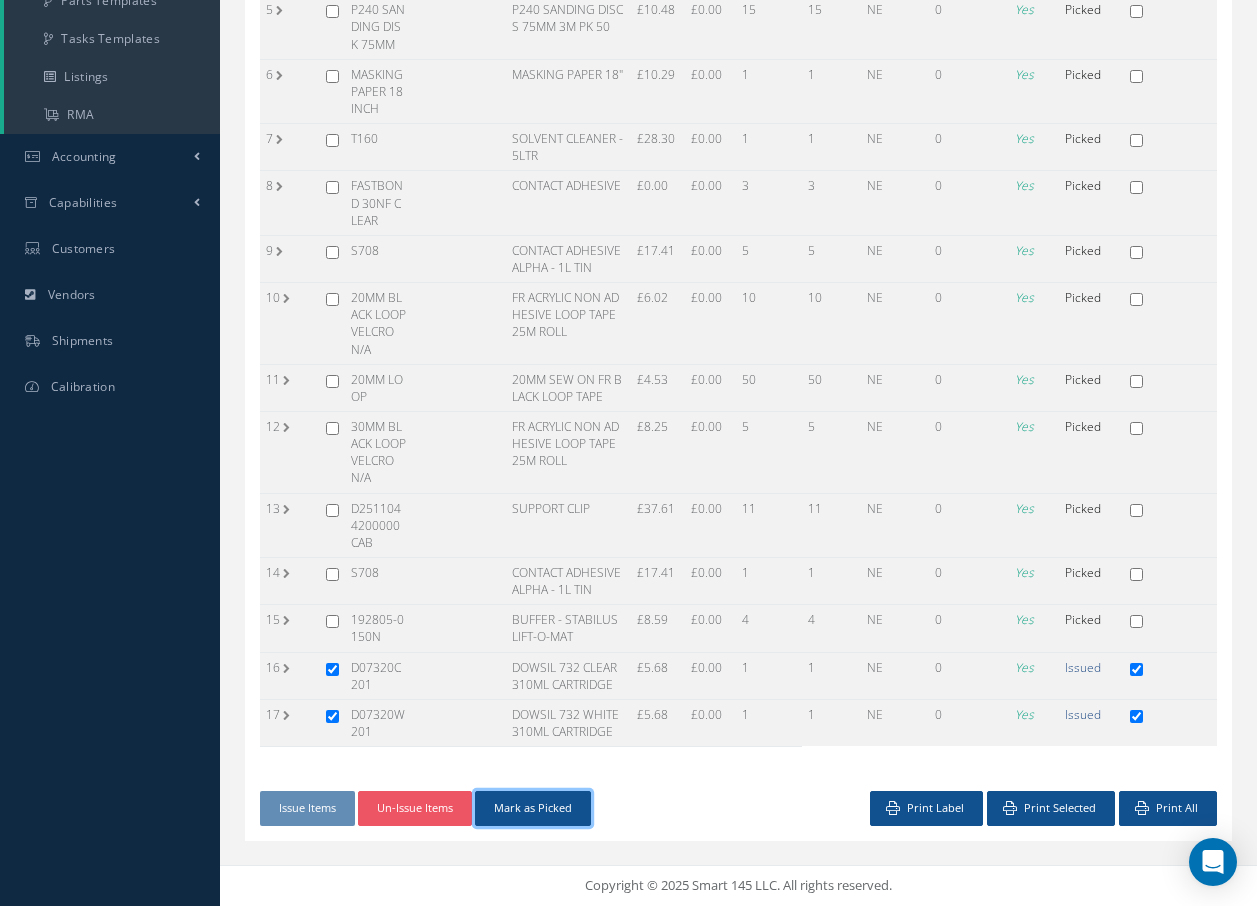 click on "Mark as Picked" at bounding box center (533, 808) 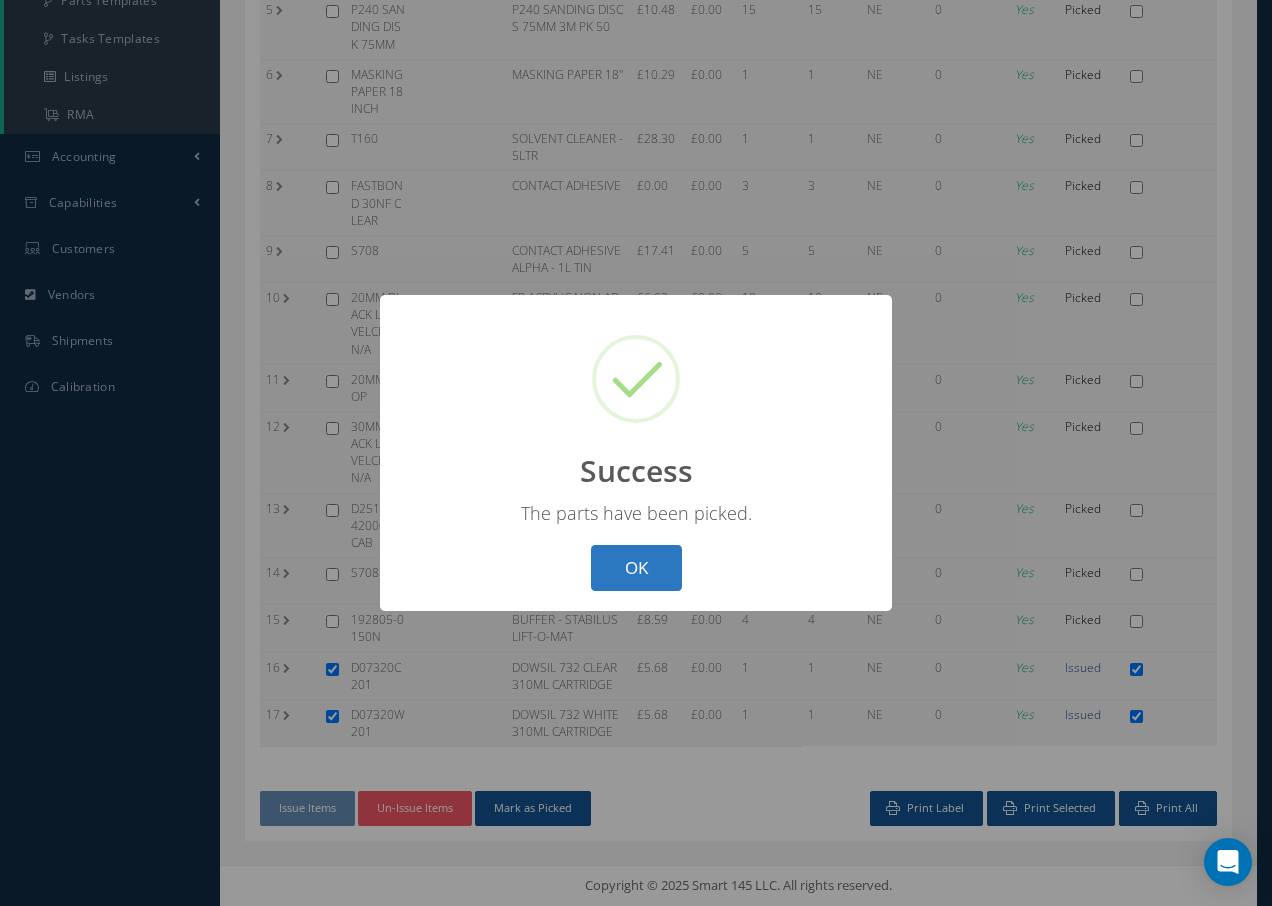 click on "OK" at bounding box center (636, 568) 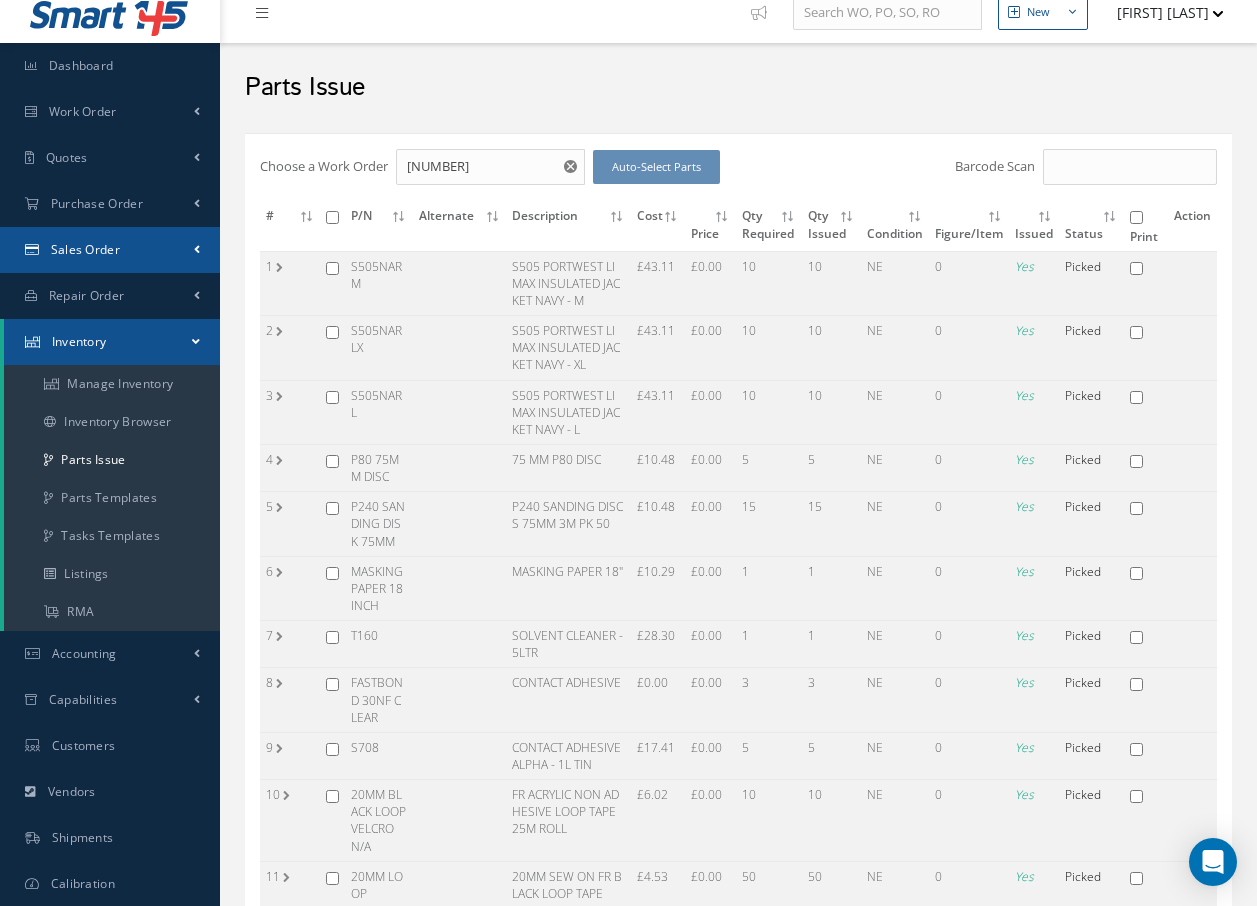 scroll, scrollTop: 15, scrollLeft: 0, axis: vertical 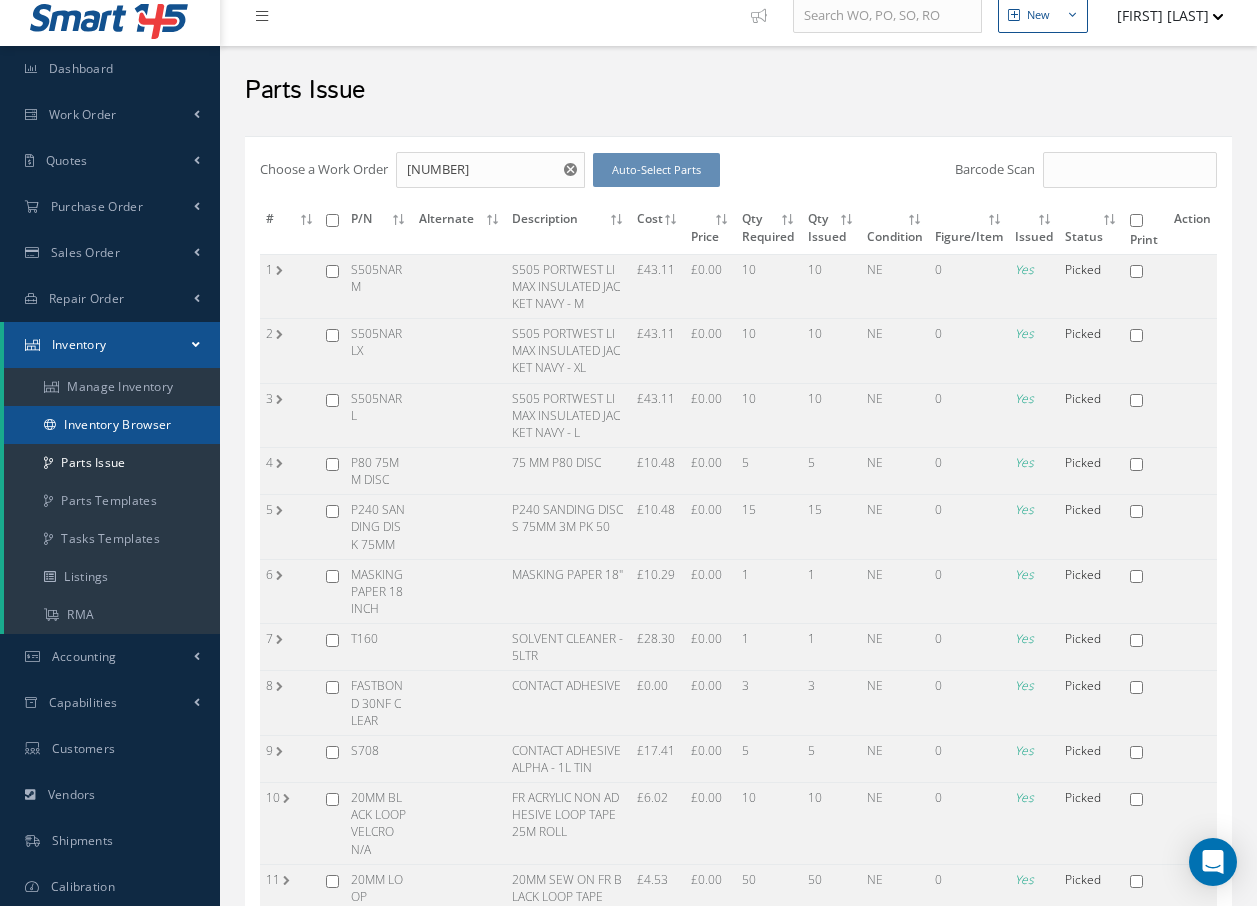 click on "Inventory Browser" at bounding box center (112, 425) 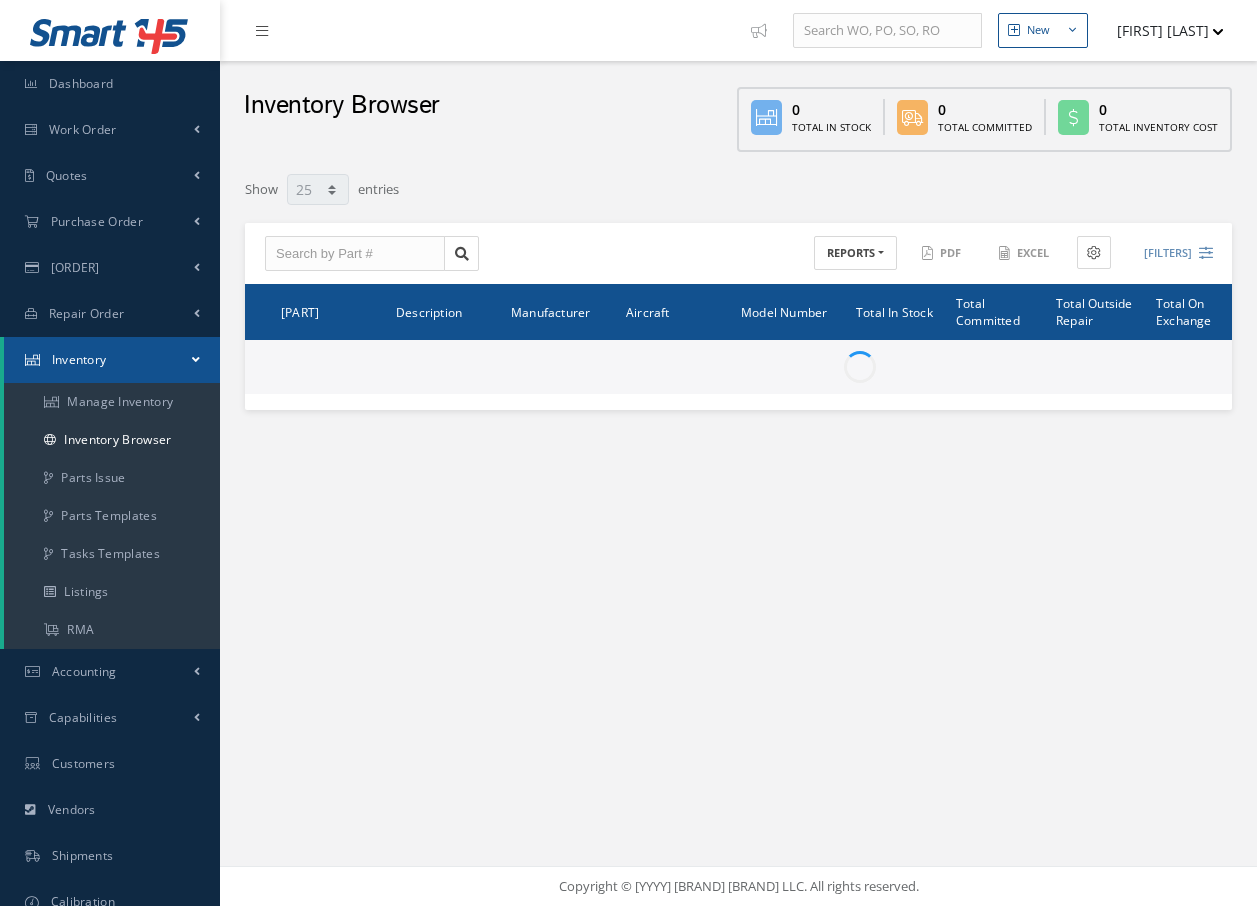 scroll, scrollTop: 0, scrollLeft: 0, axis: both 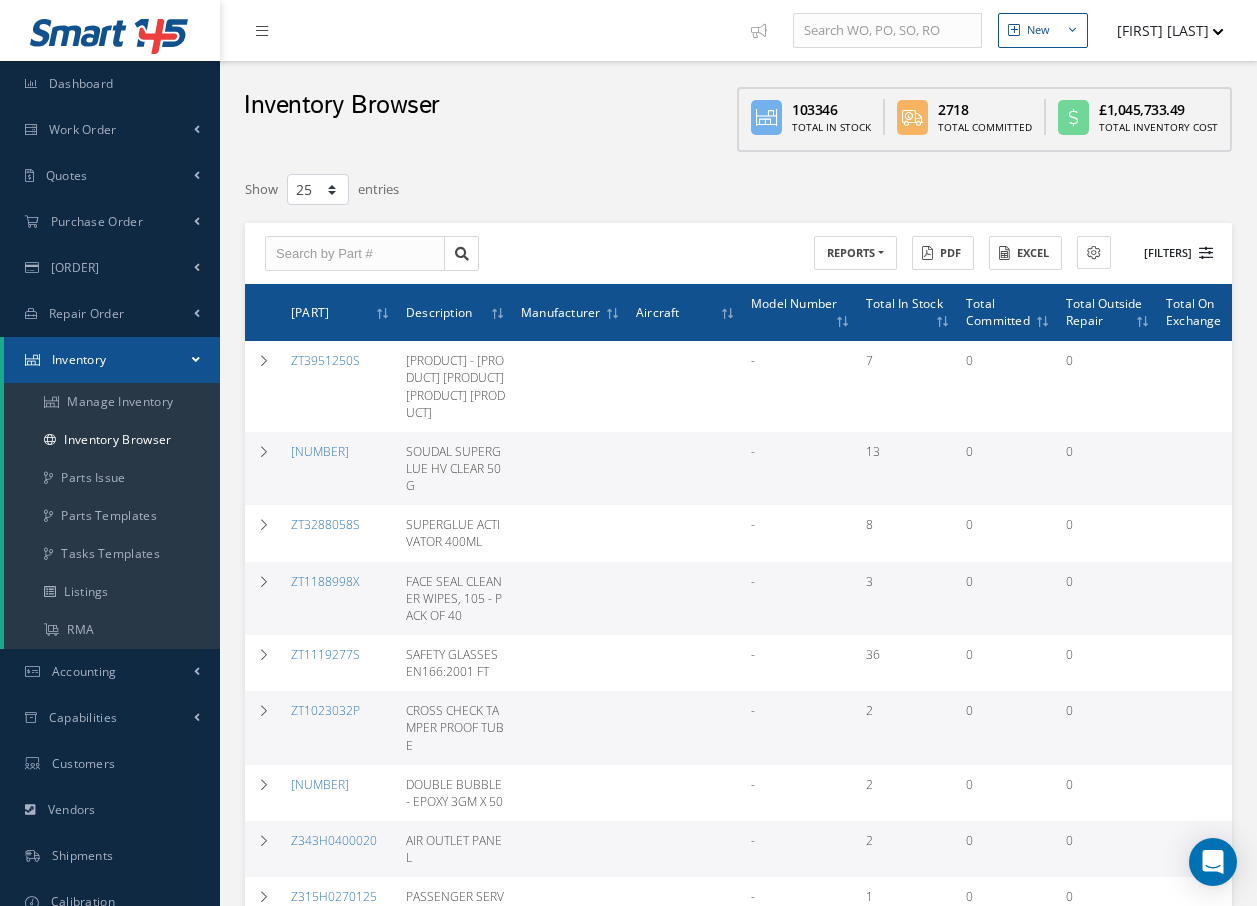 click on "Open Filters" at bounding box center [1169, 253] 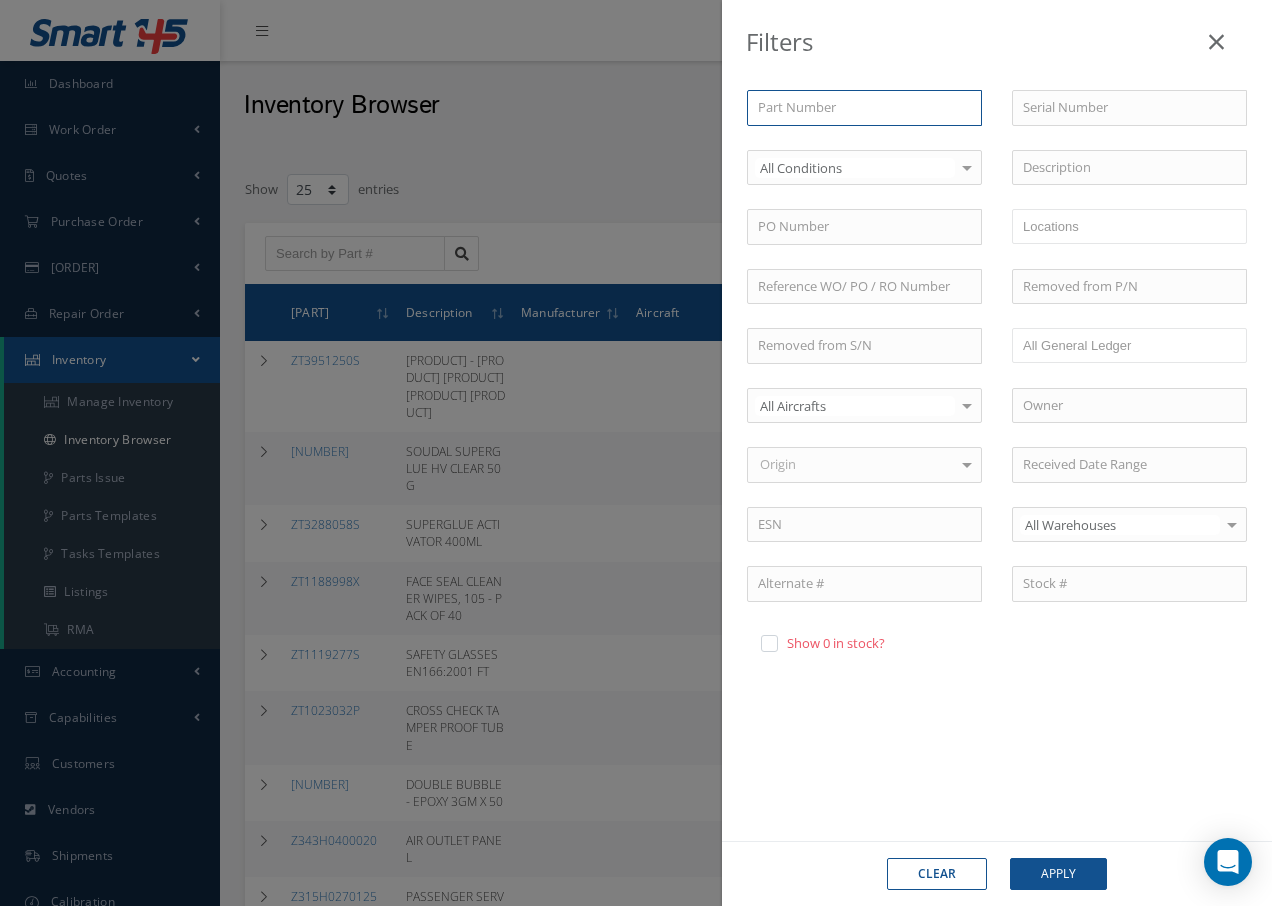 click at bounding box center (864, 108) 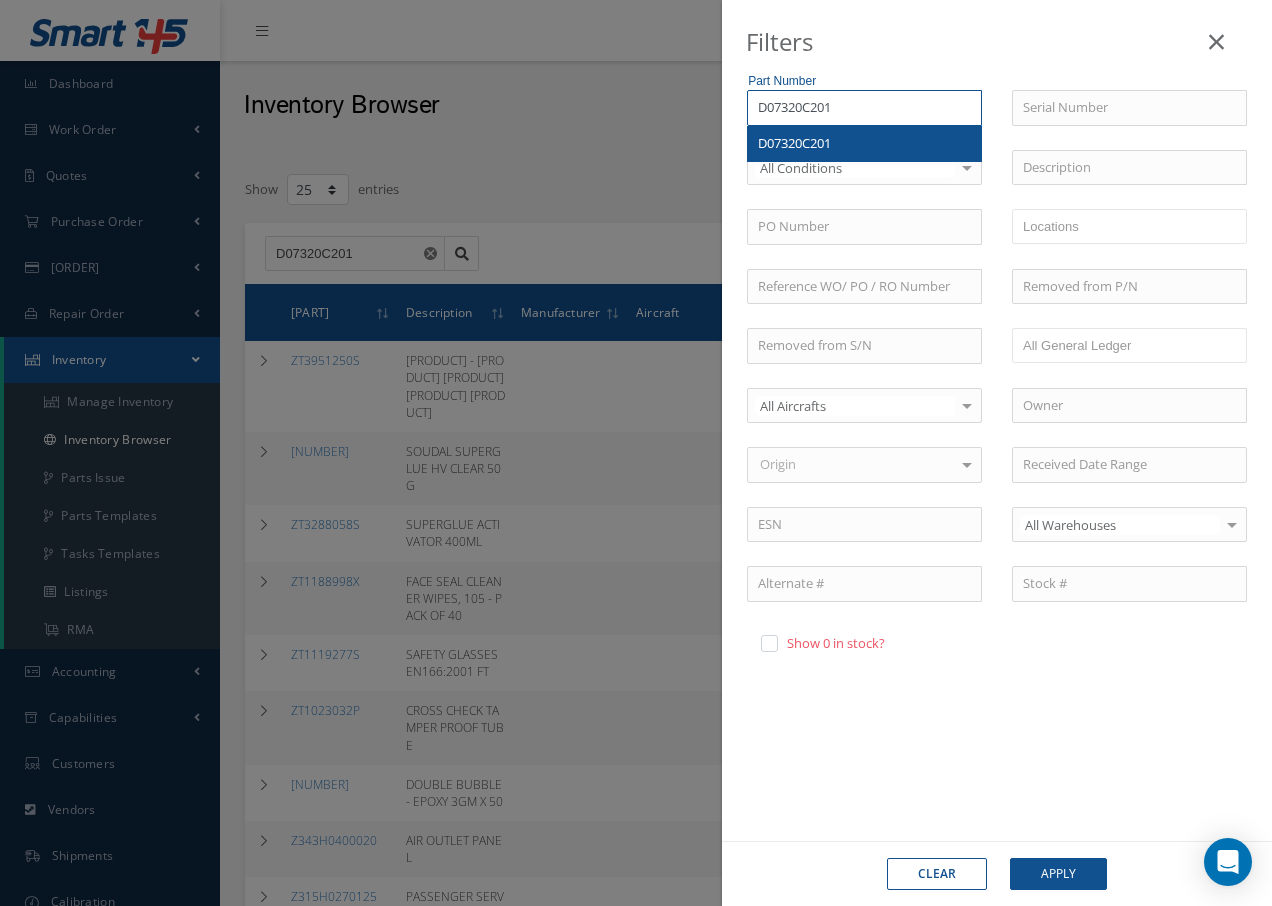 type on "D07320C201" 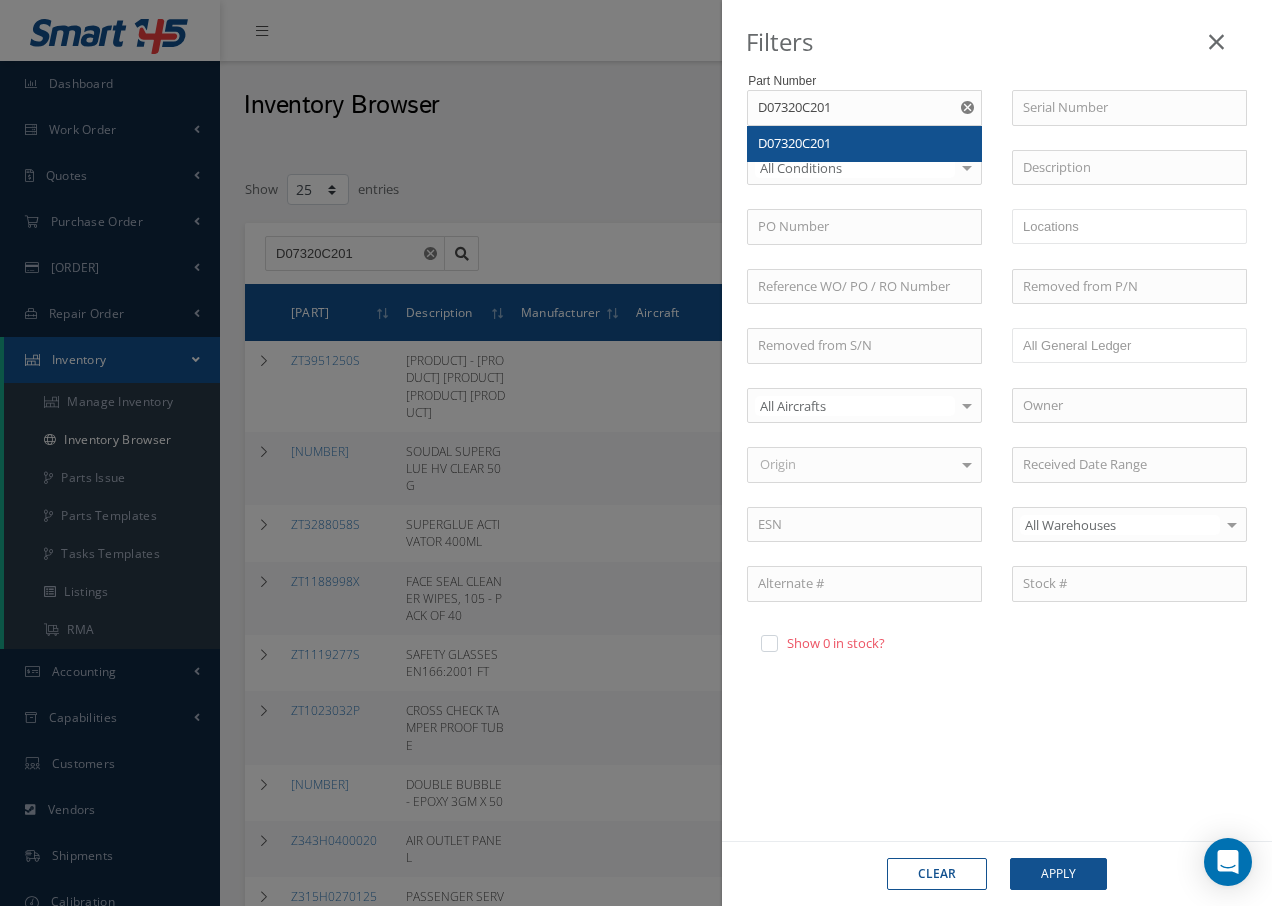 click on "D07320C201" at bounding box center (794, 143) 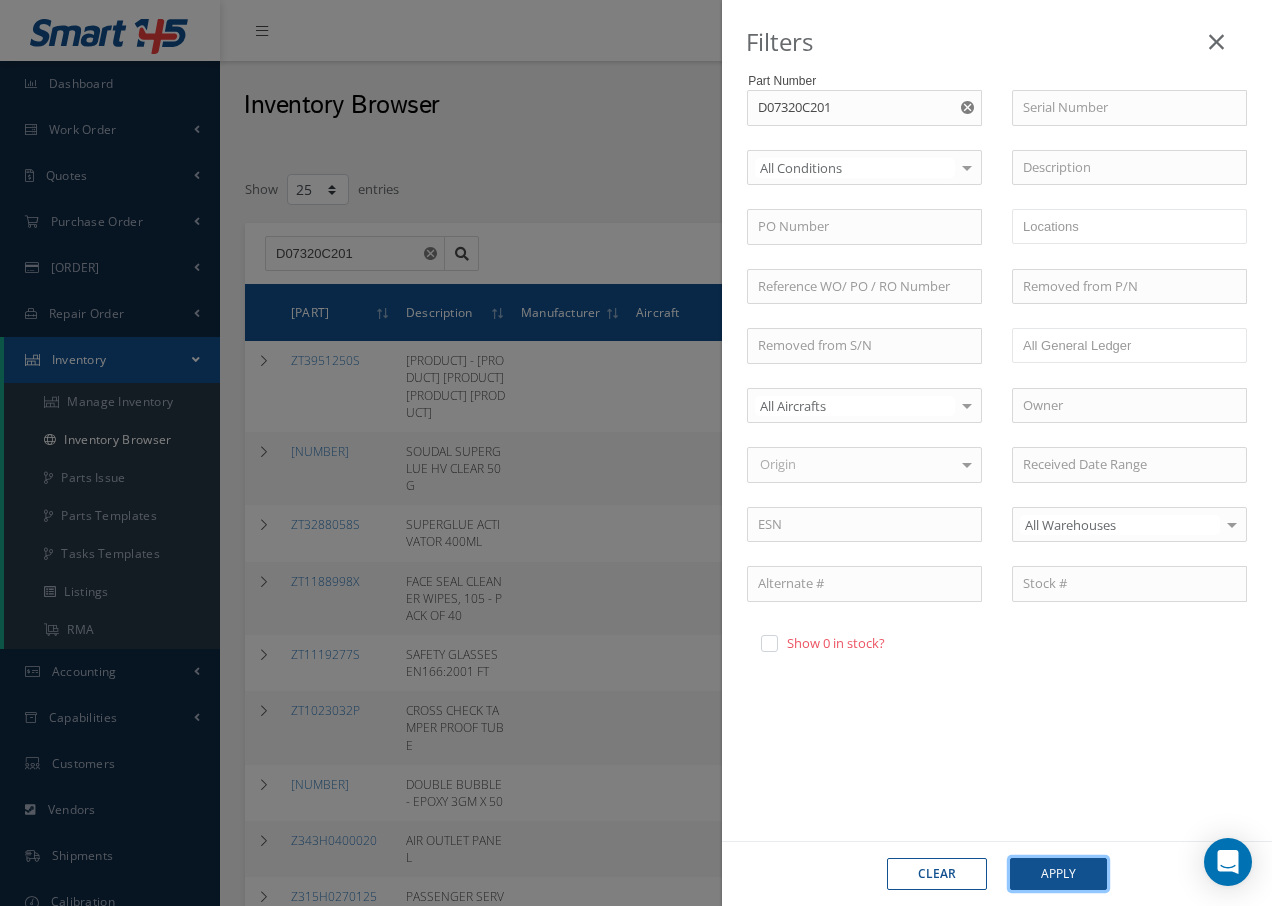 click on "Apply" at bounding box center (1058, 874) 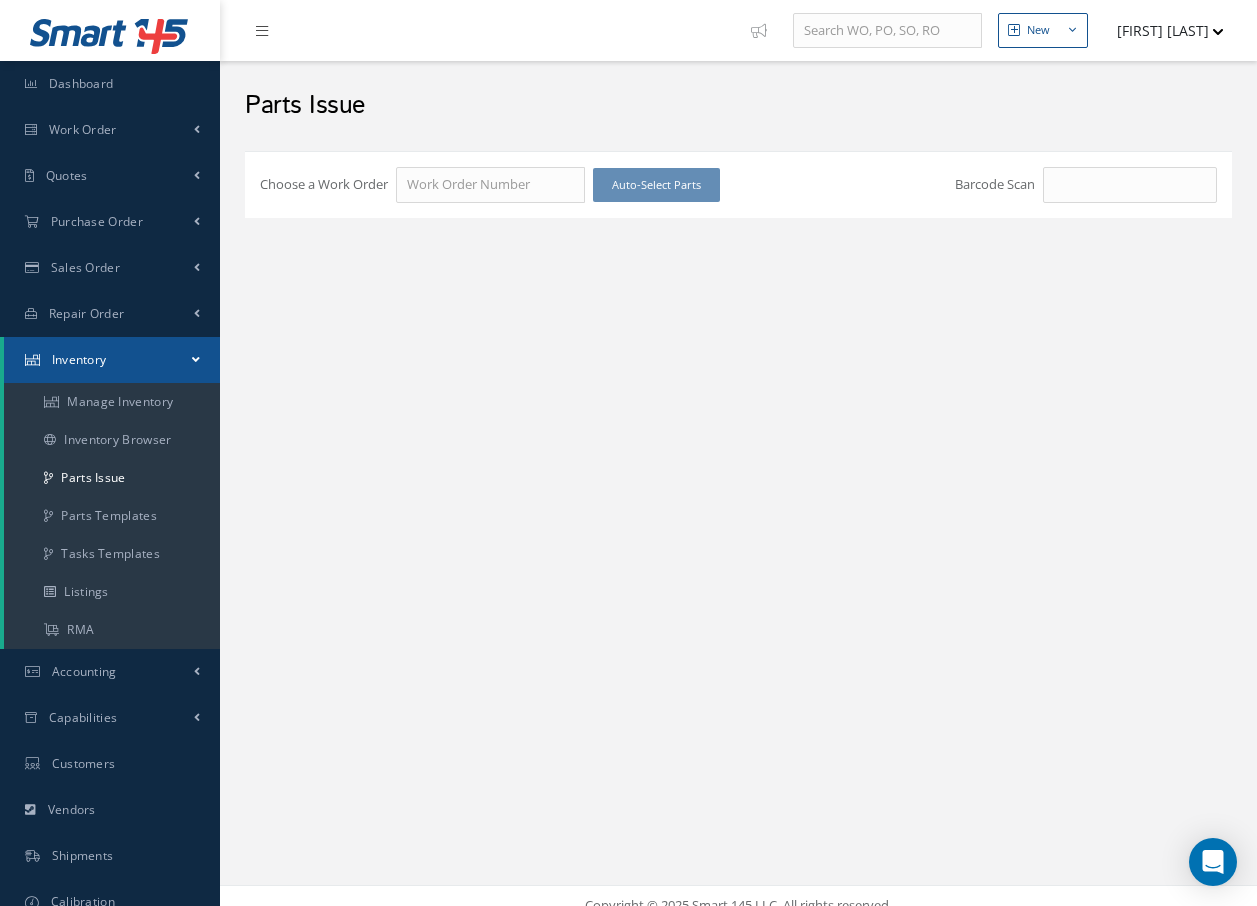 scroll, scrollTop: 15, scrollLeft: 0, axis: vertical 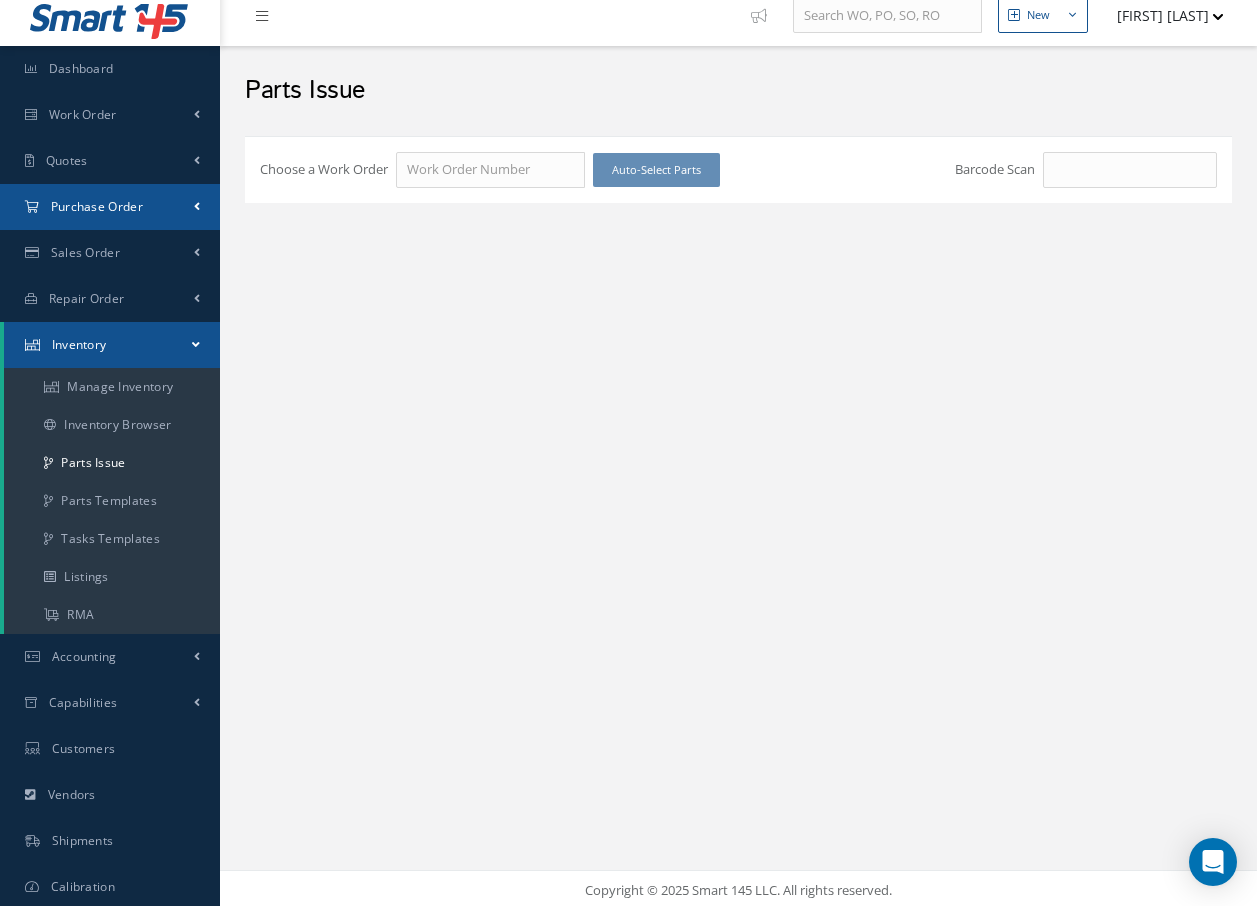 click on "Purchase Order" at bounding box center (83, 114) 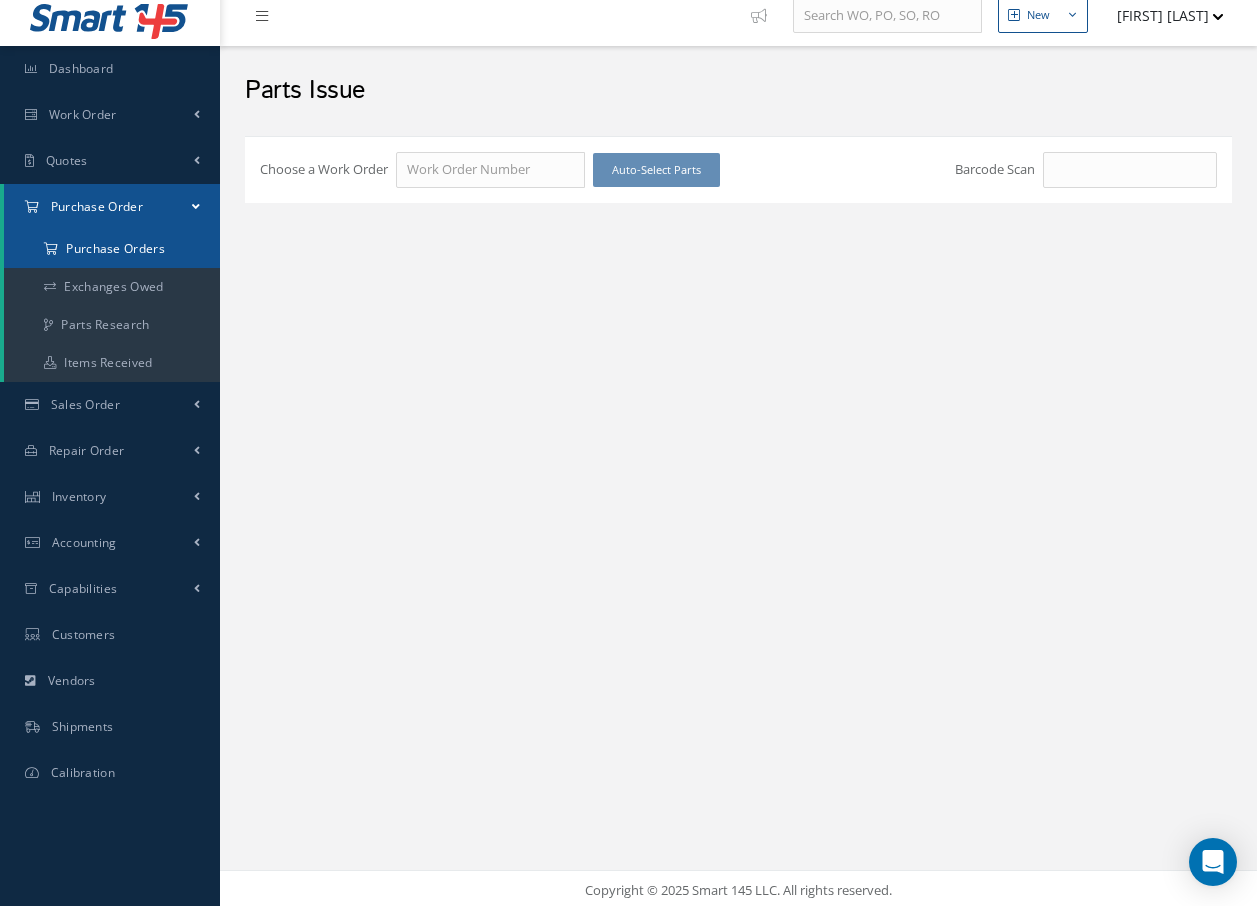click on "Purchase Orders" at bounding box center (112, 249) 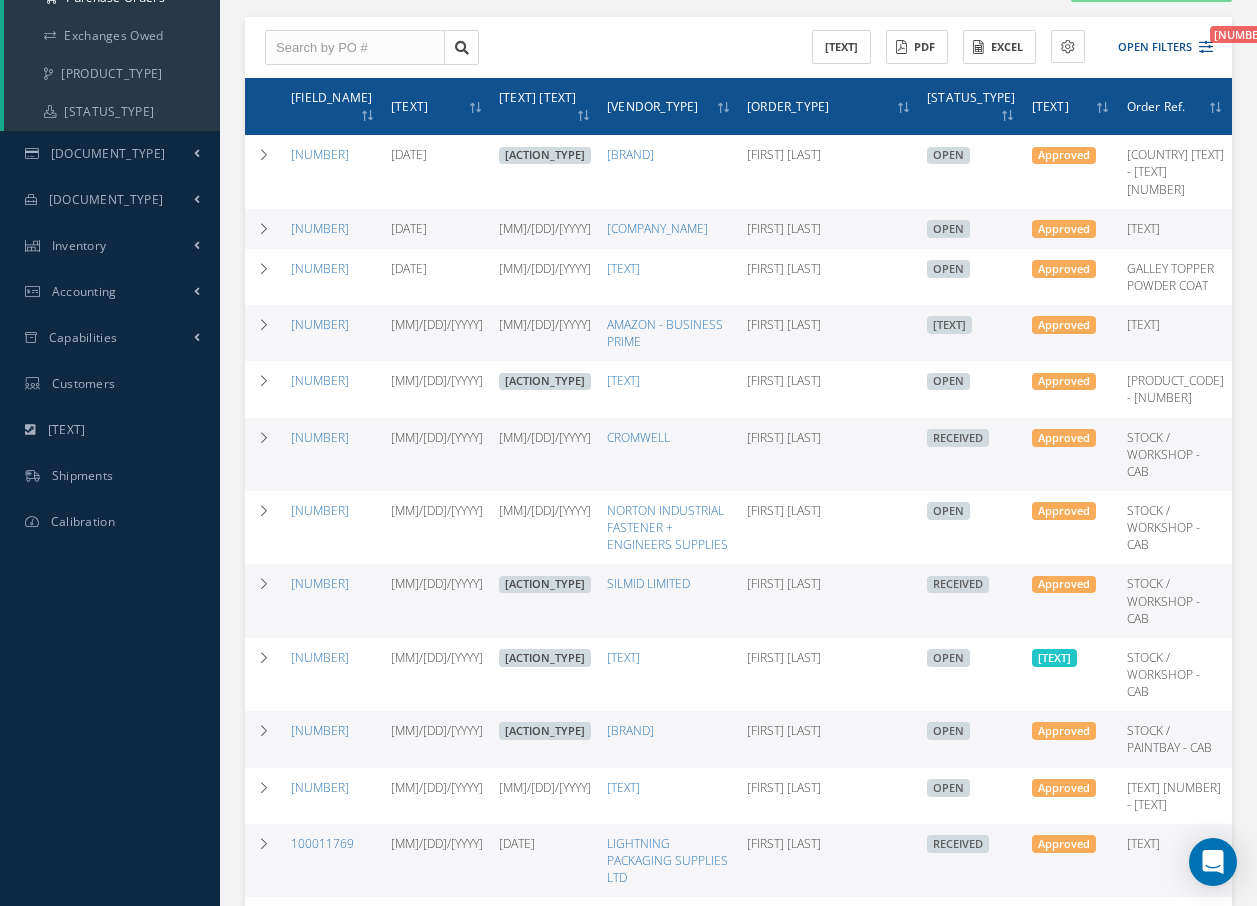scroll, scrollTop: 300, scrollLeft: 0, axis: vertical 